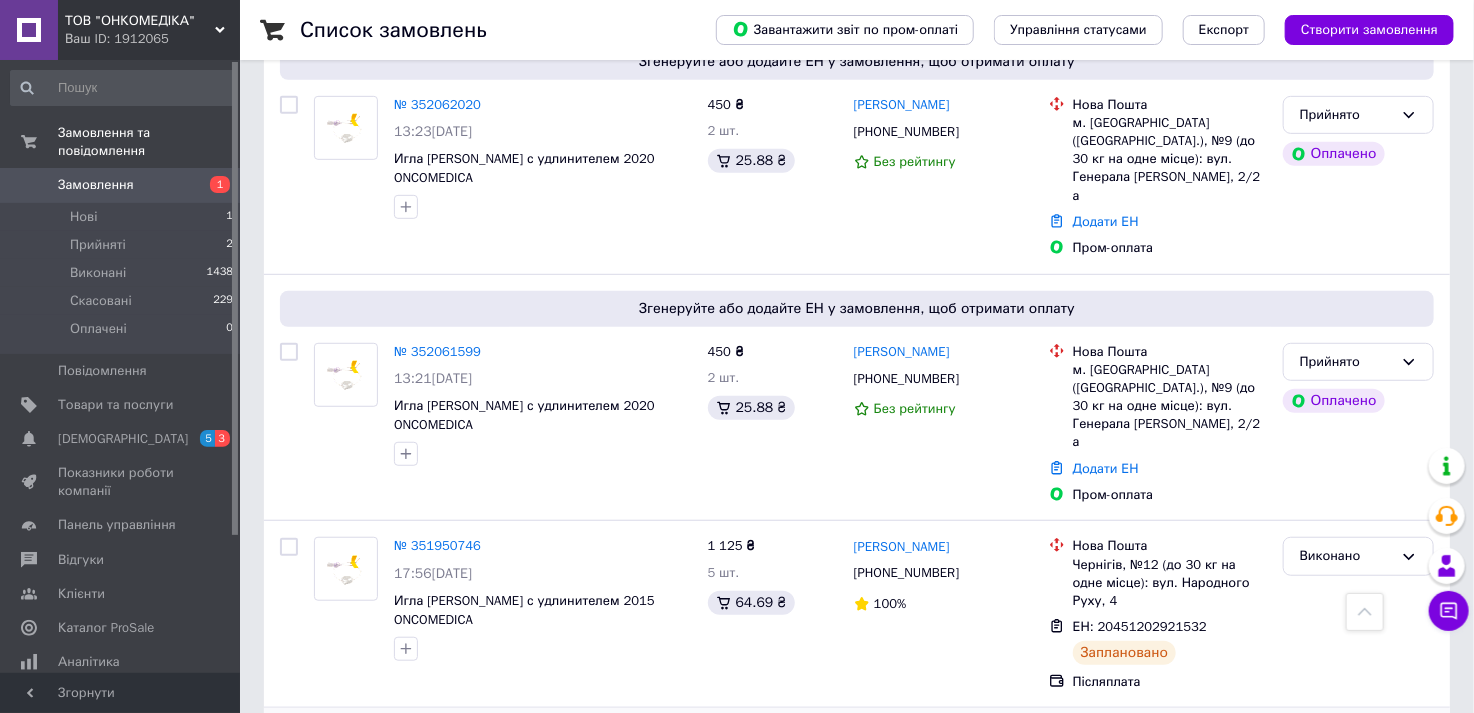 scroll, scrollTop: 0, scrollLeft: 0, axis: both 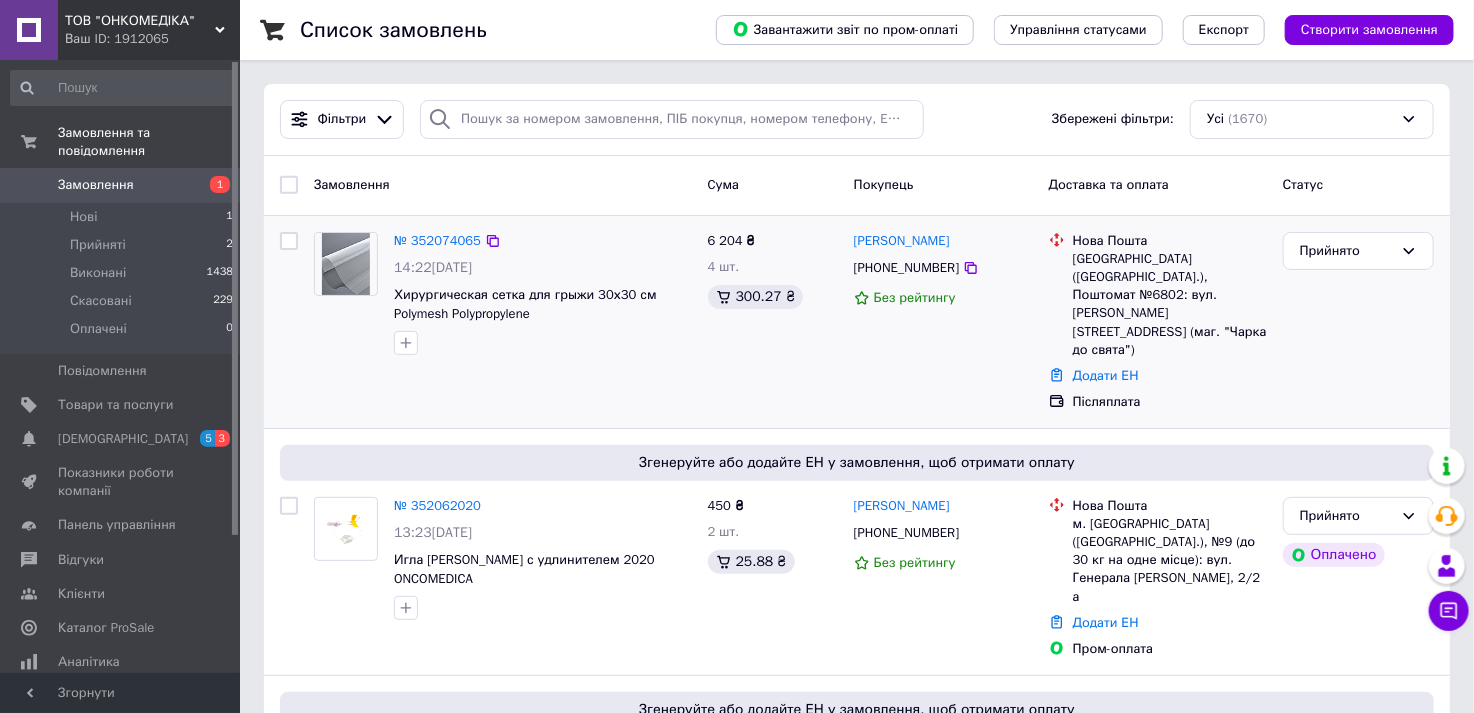 click on "Прийнято" at bounding box center [1358, 322] 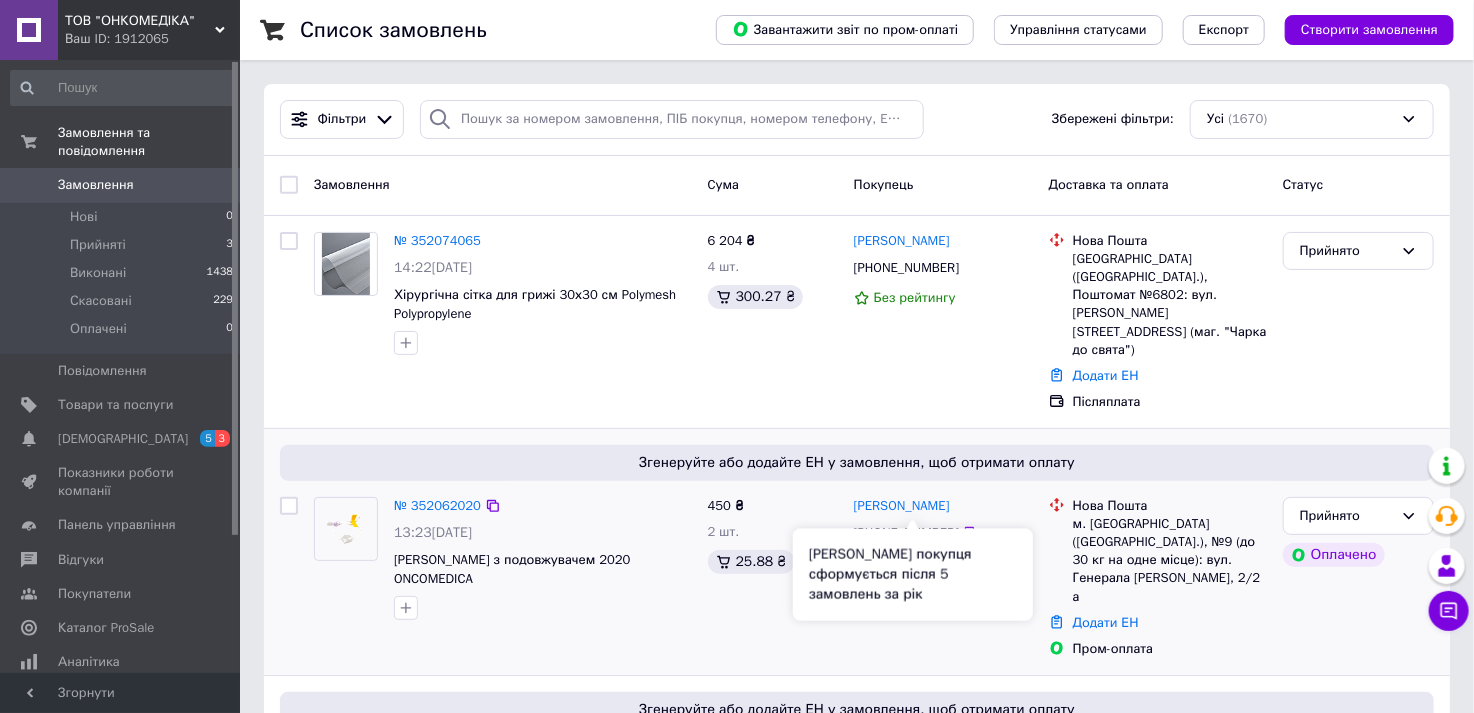 scroll, scrollTop: 100, scrollLeft: 0, axis: vertical 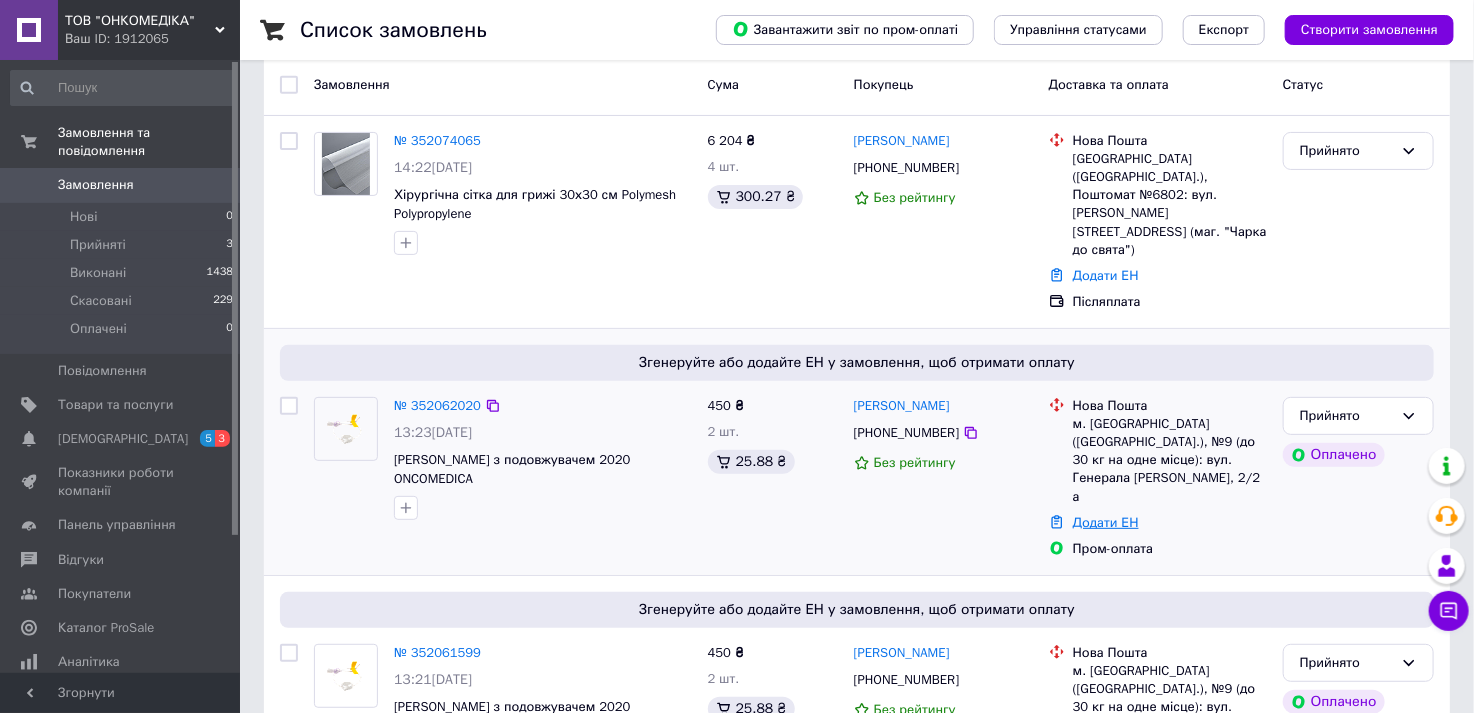 click on "Додати ЕН" at bounding box center (1106, 522) 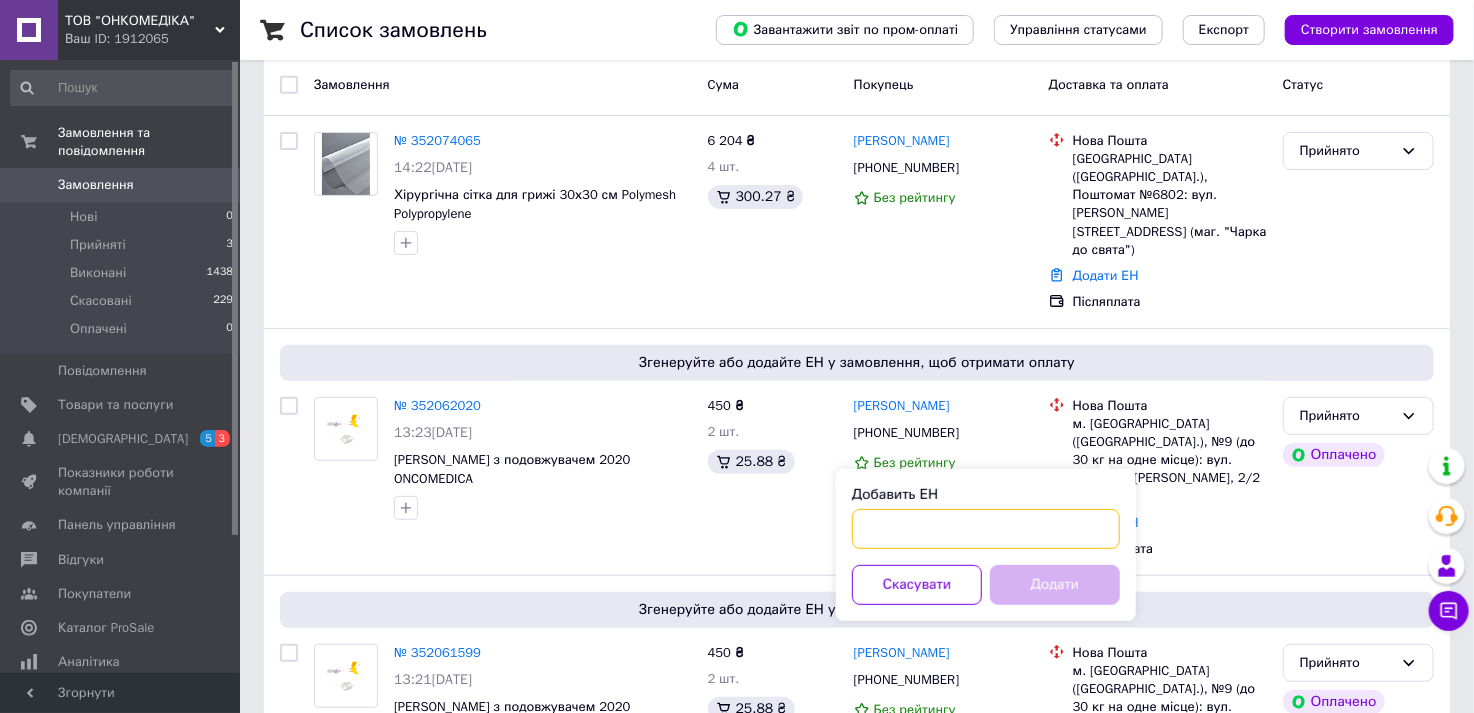 click on "Добавить ЕН" at bounding box center (986, 529) 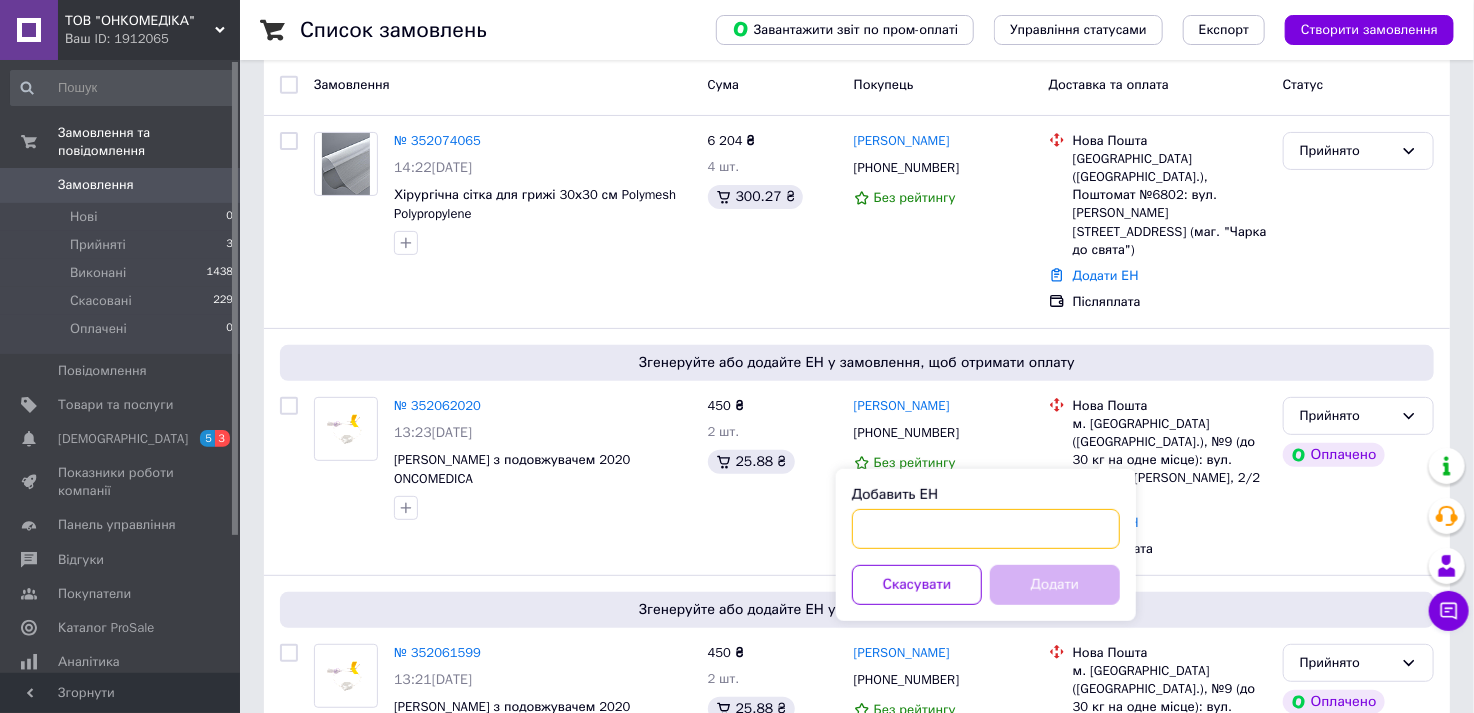 paste on "20451203228731" 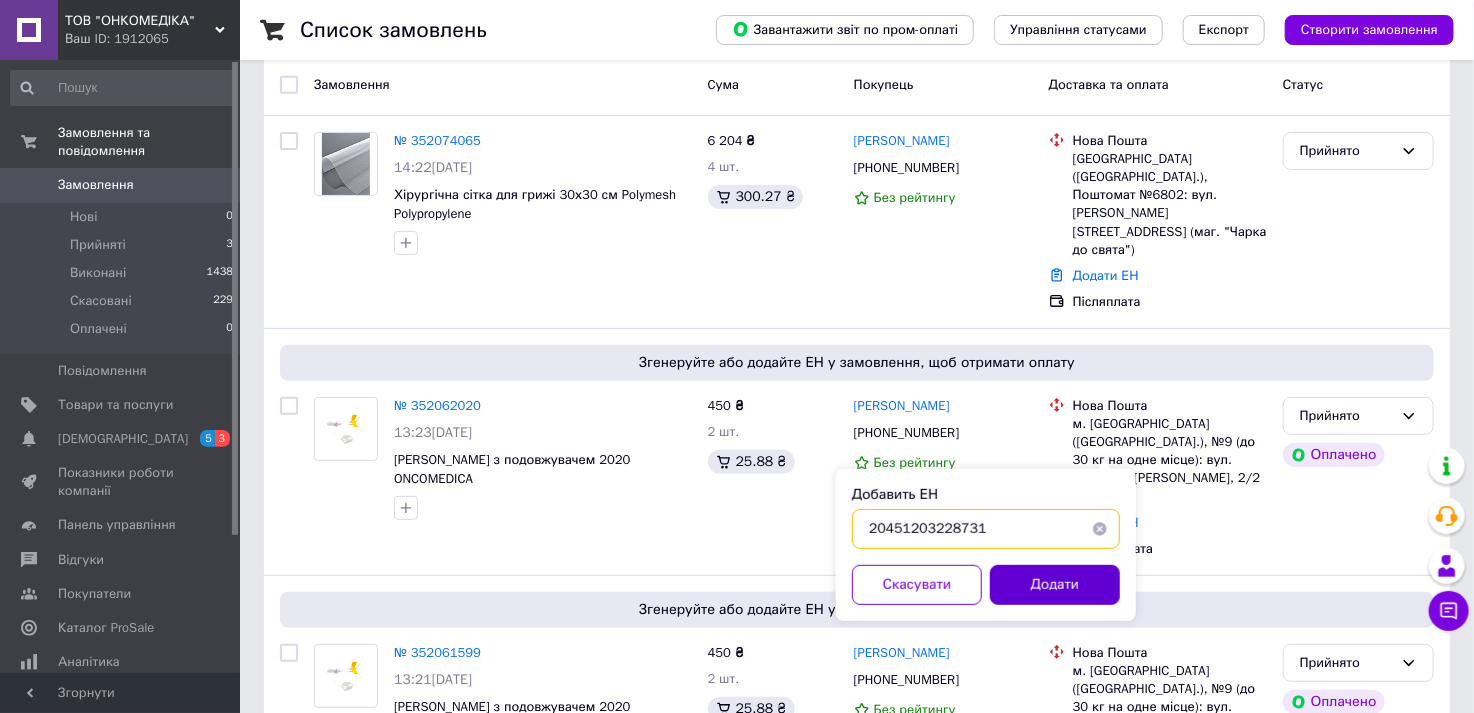 type on "20451203228731" 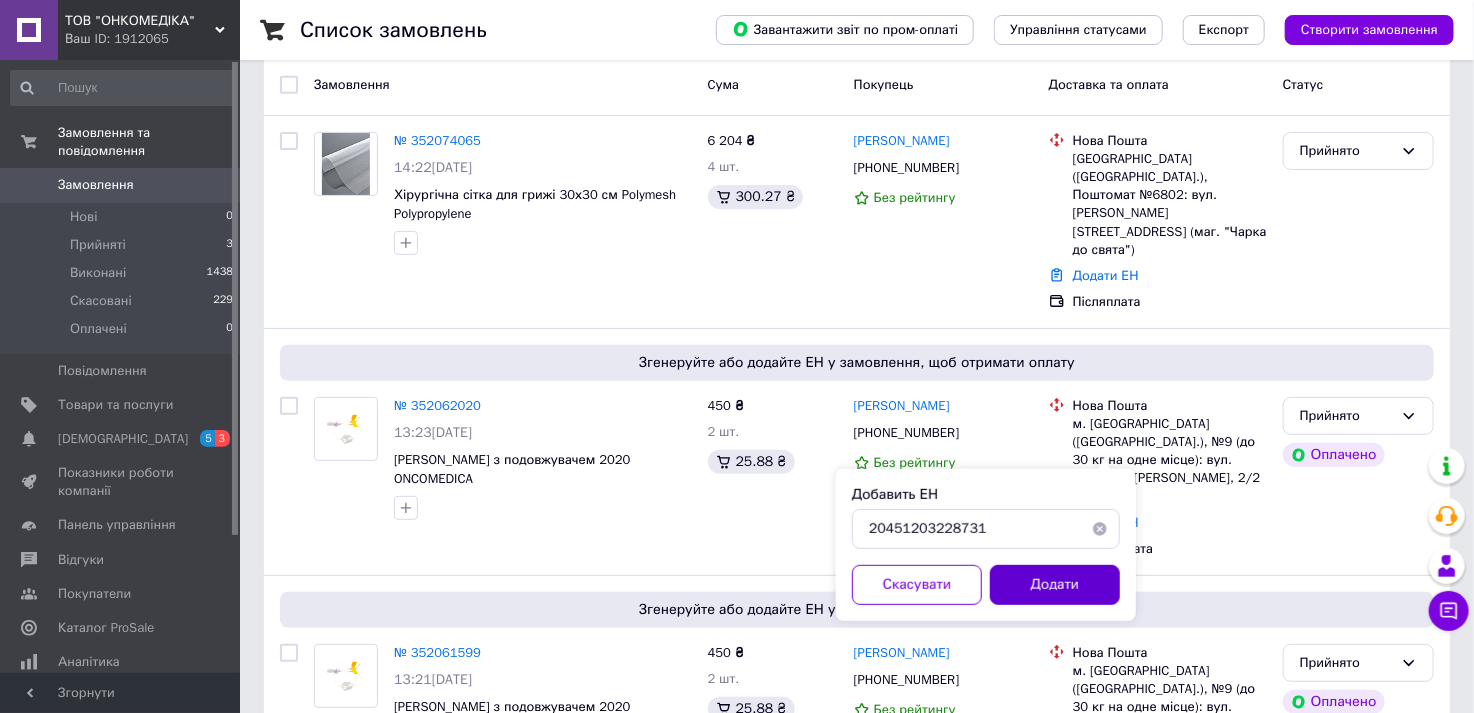 click on "Додати" at bounding box center [1055, 585] 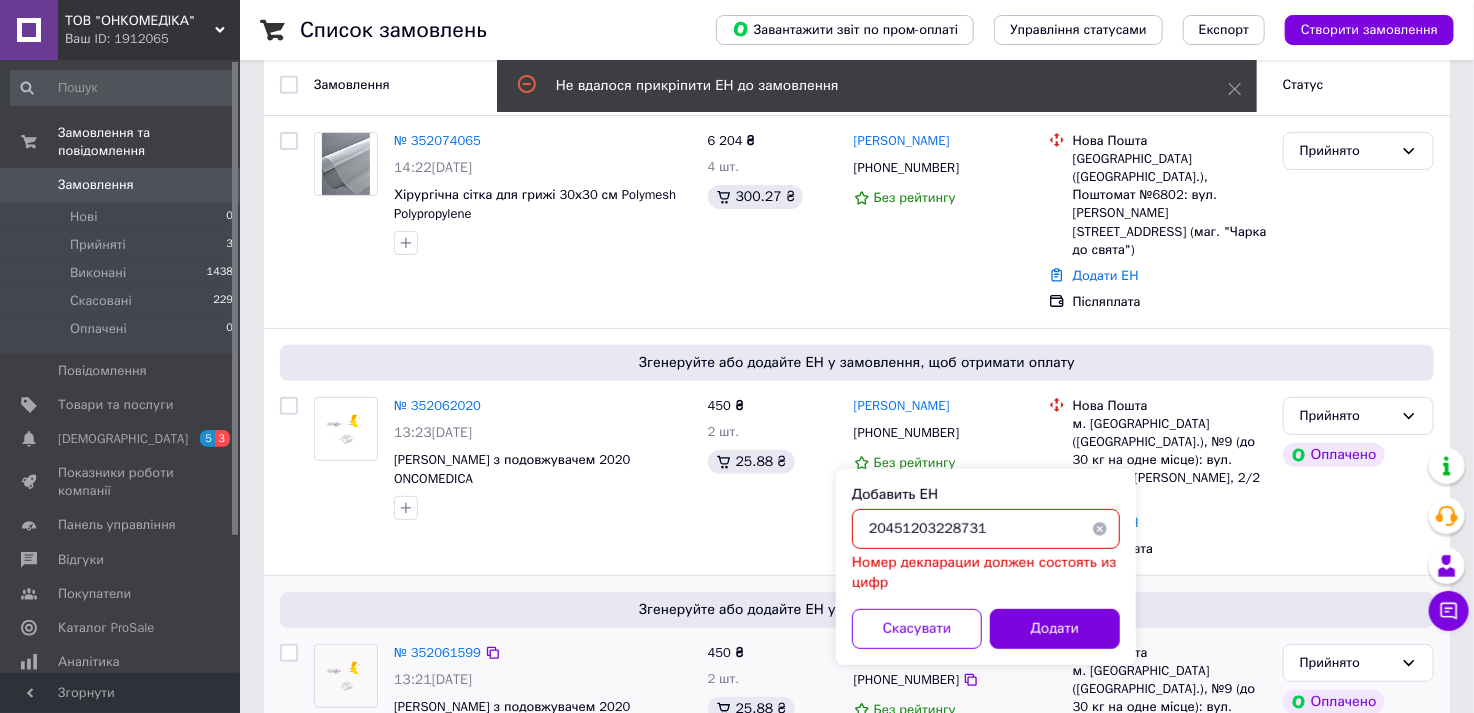 drag, startPoint x: 1029, startPoint y: 526, endPoint x: 818, endPoint y: 520, distance: 211.0853 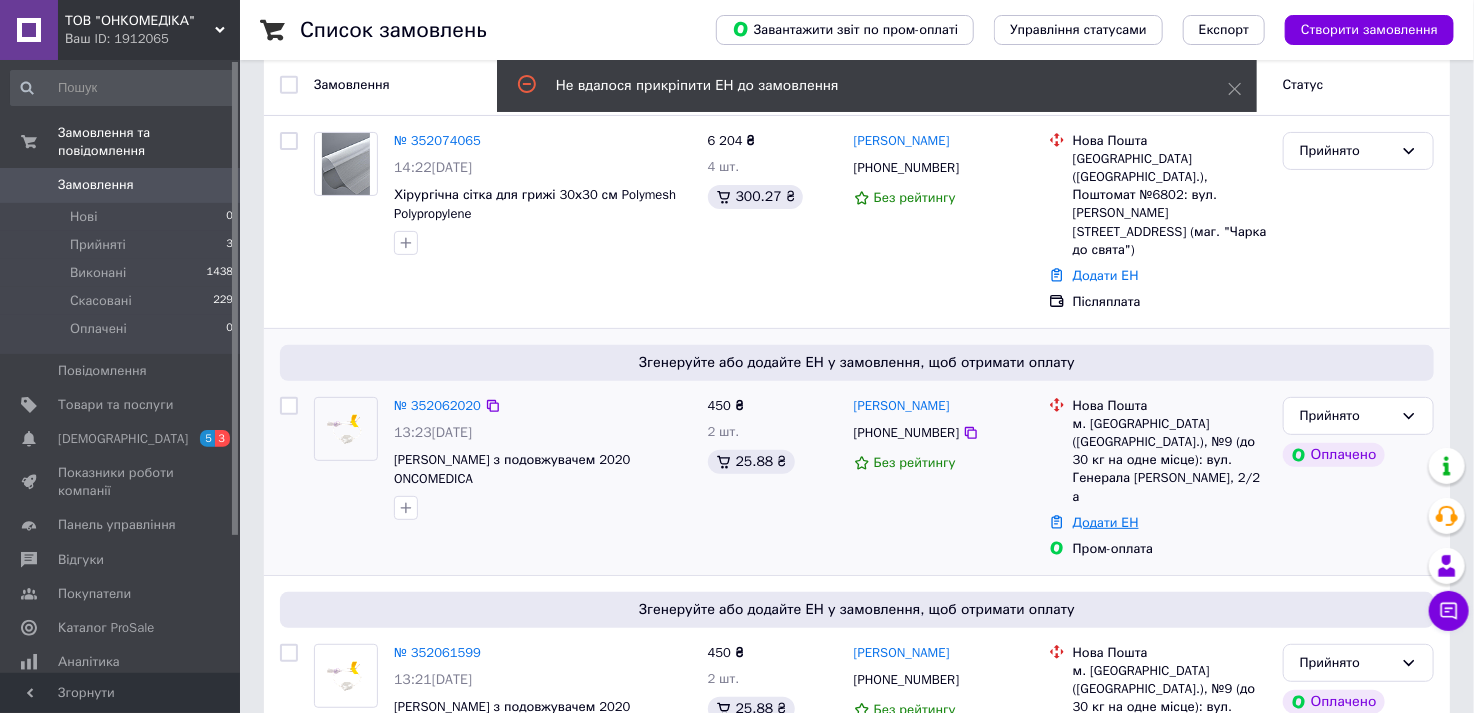 click on "Додати ЕН" at bounding box center (1106, 522) 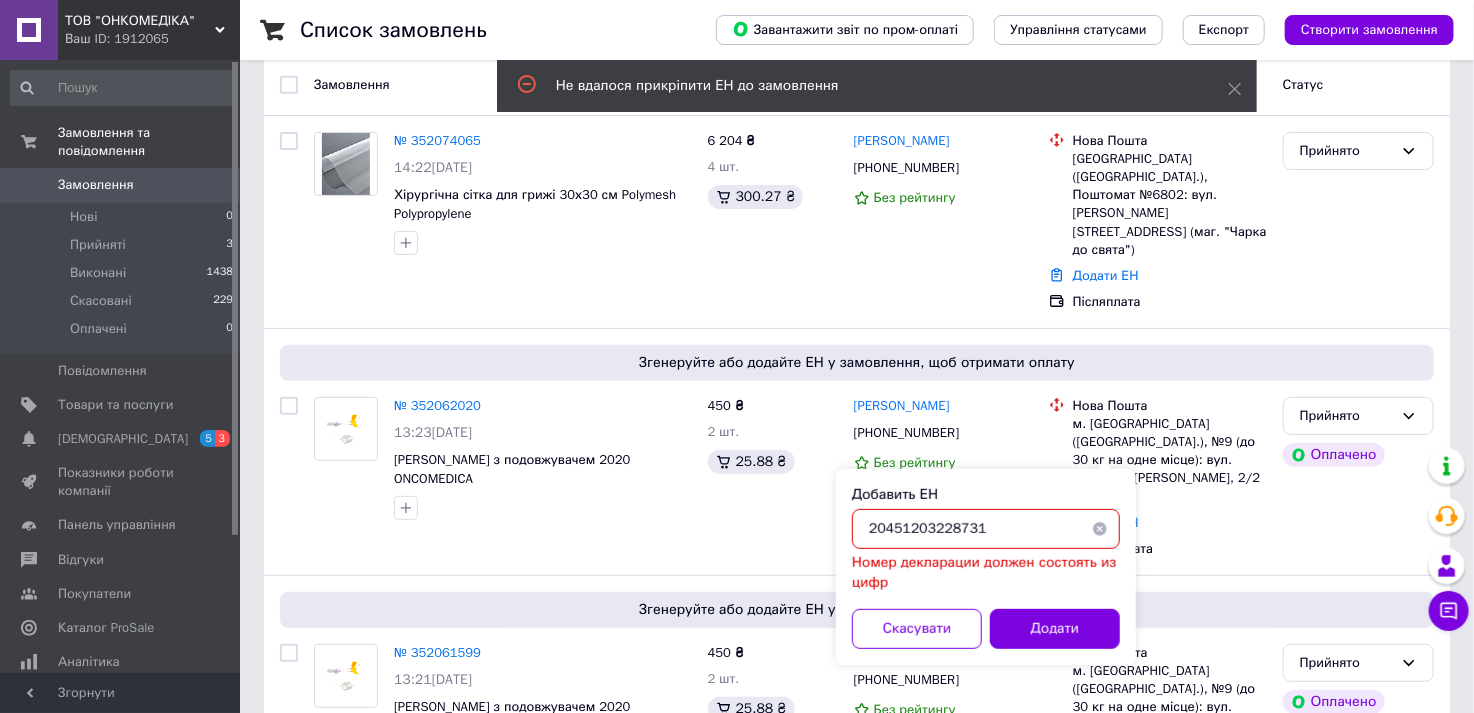 click on "20451203228731" at bounding box center [986, 529] 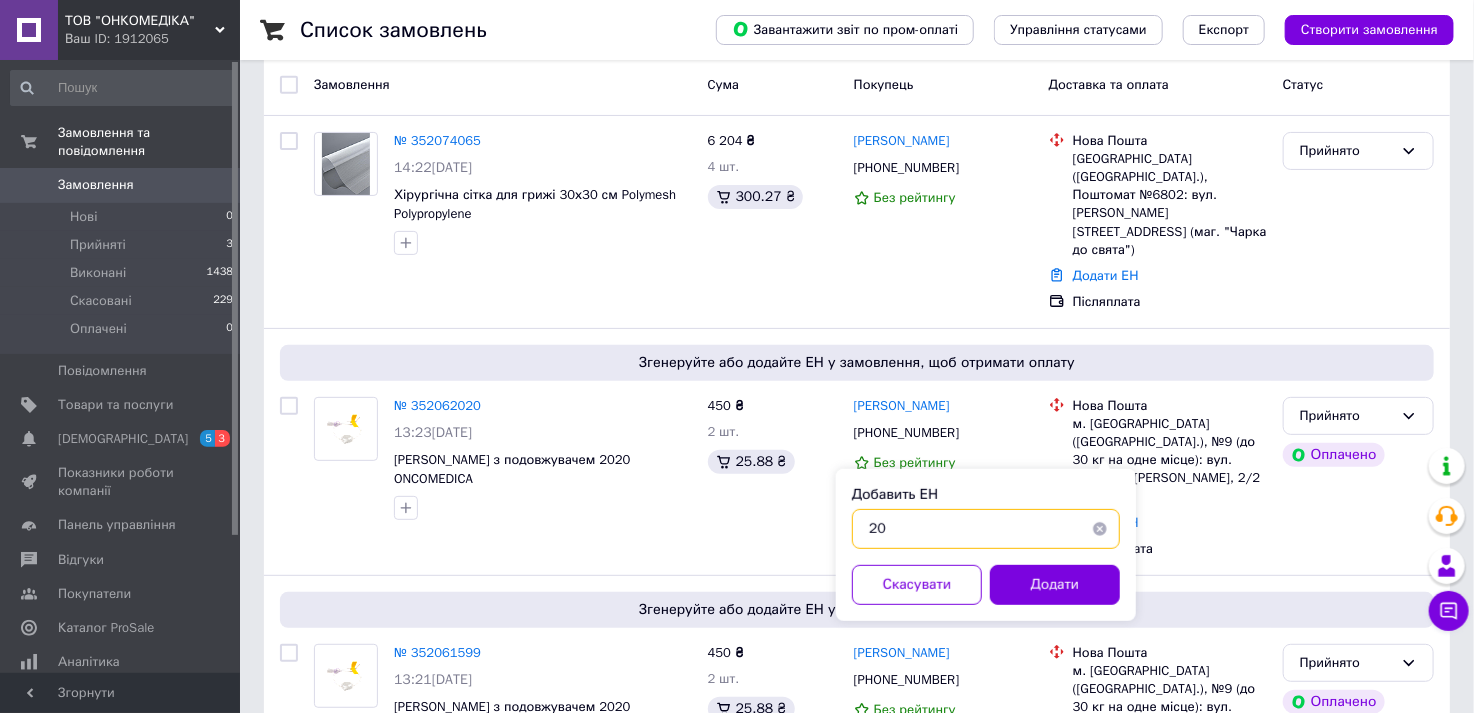 type on "2" 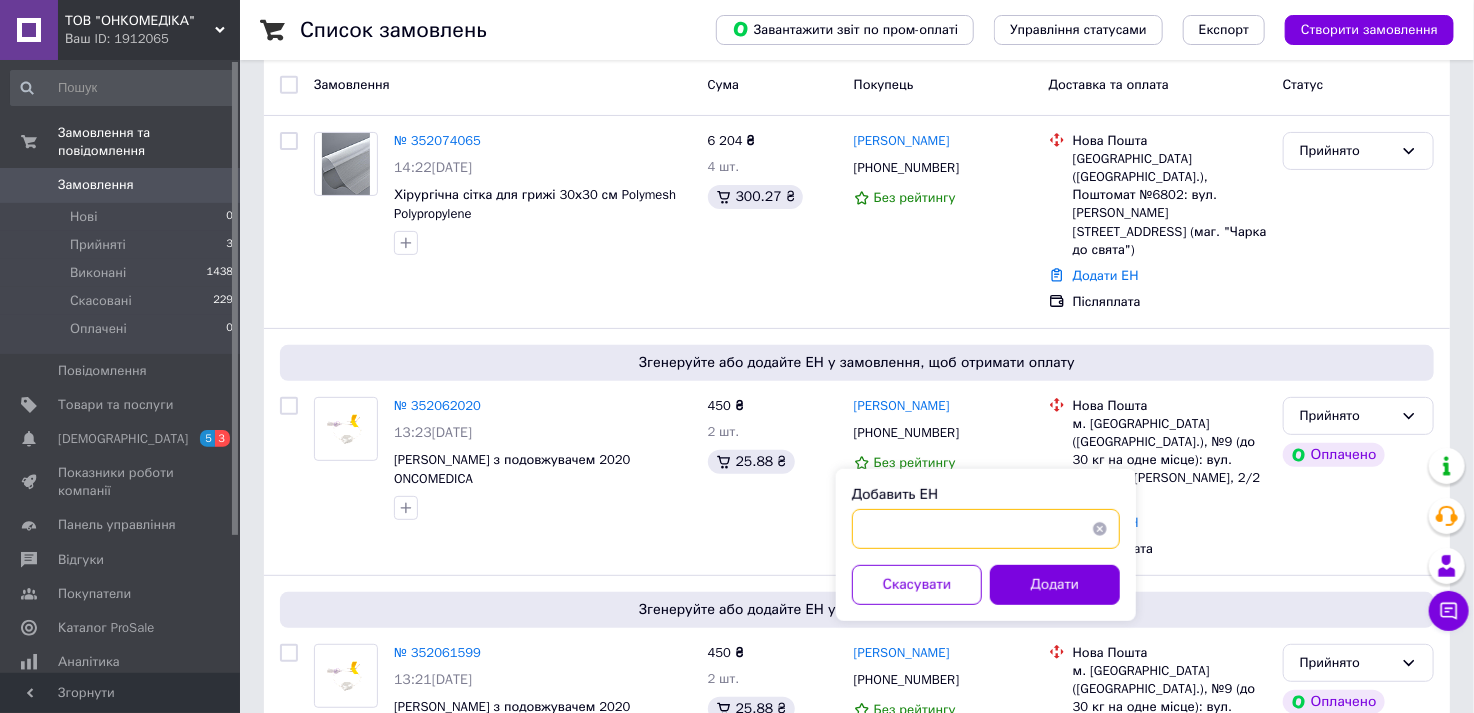 paste on "20451203228731" 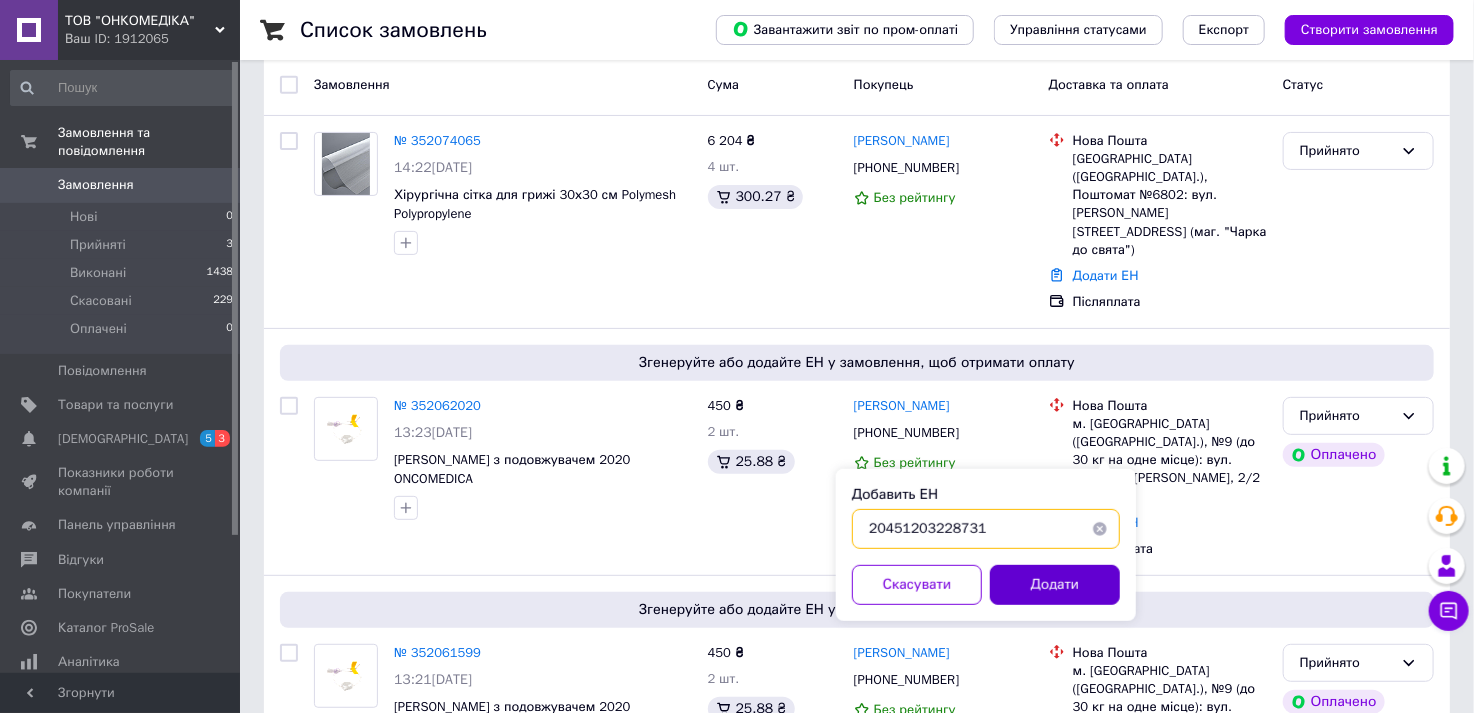 type on "20451203228731" 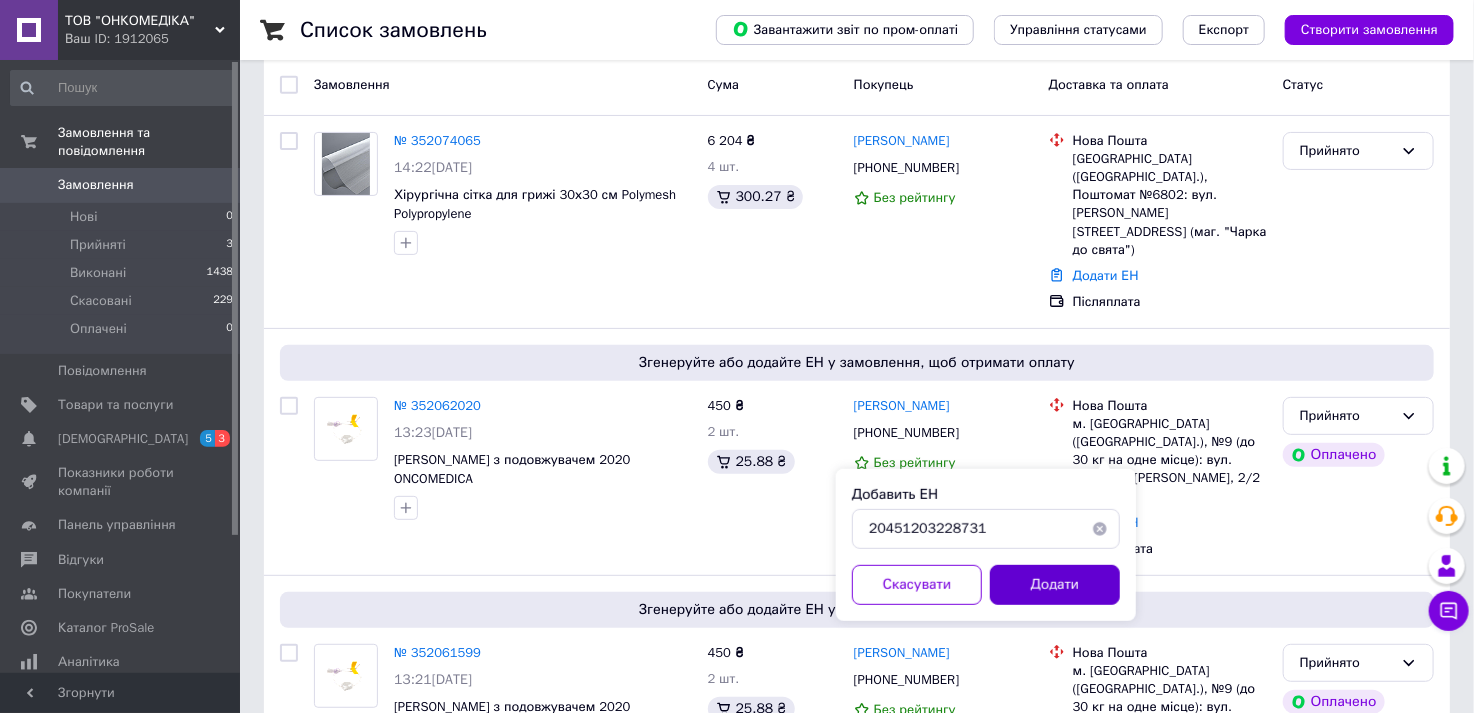 click on "Додати" at bounding box center (1055, 585) 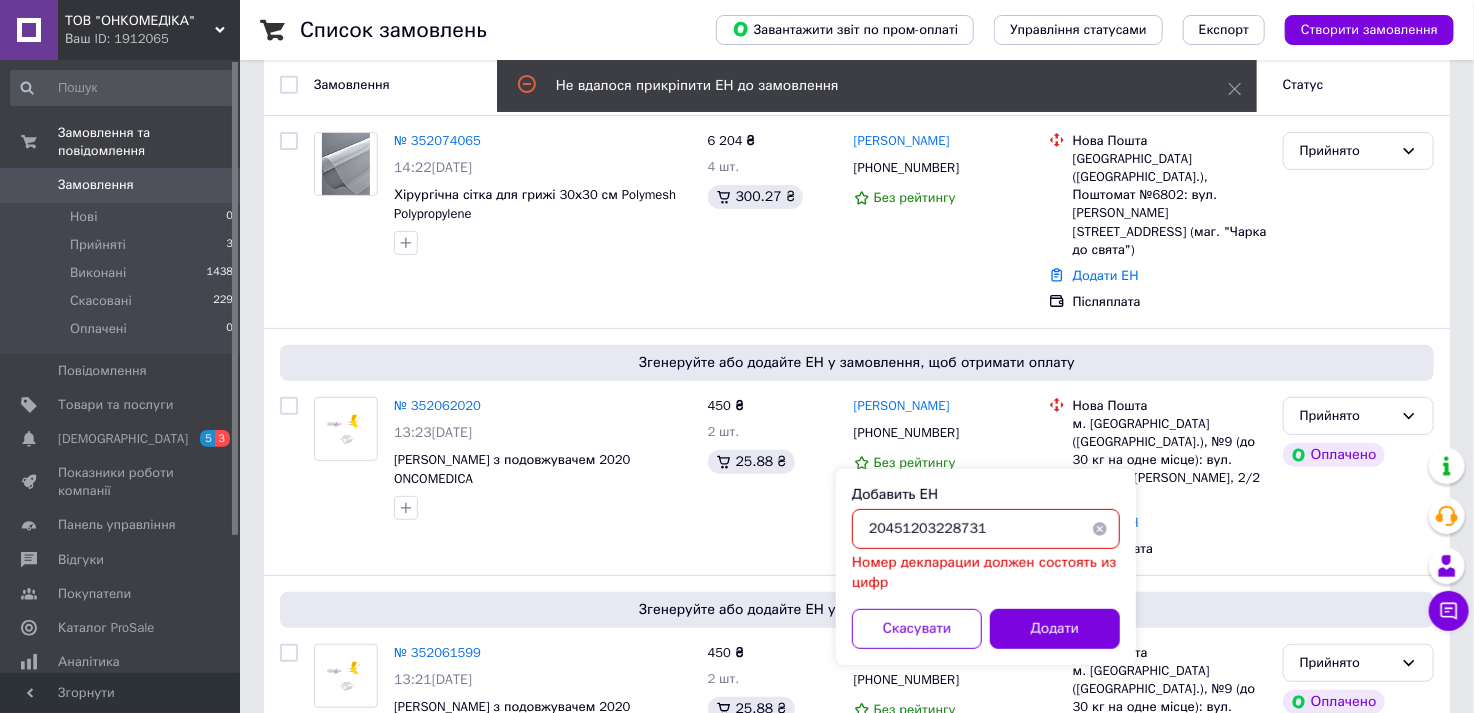 drag, startPoint x: 972, startPoint y: 530, endPoint x: 873, endPoint y: 519, distance: 99.60924 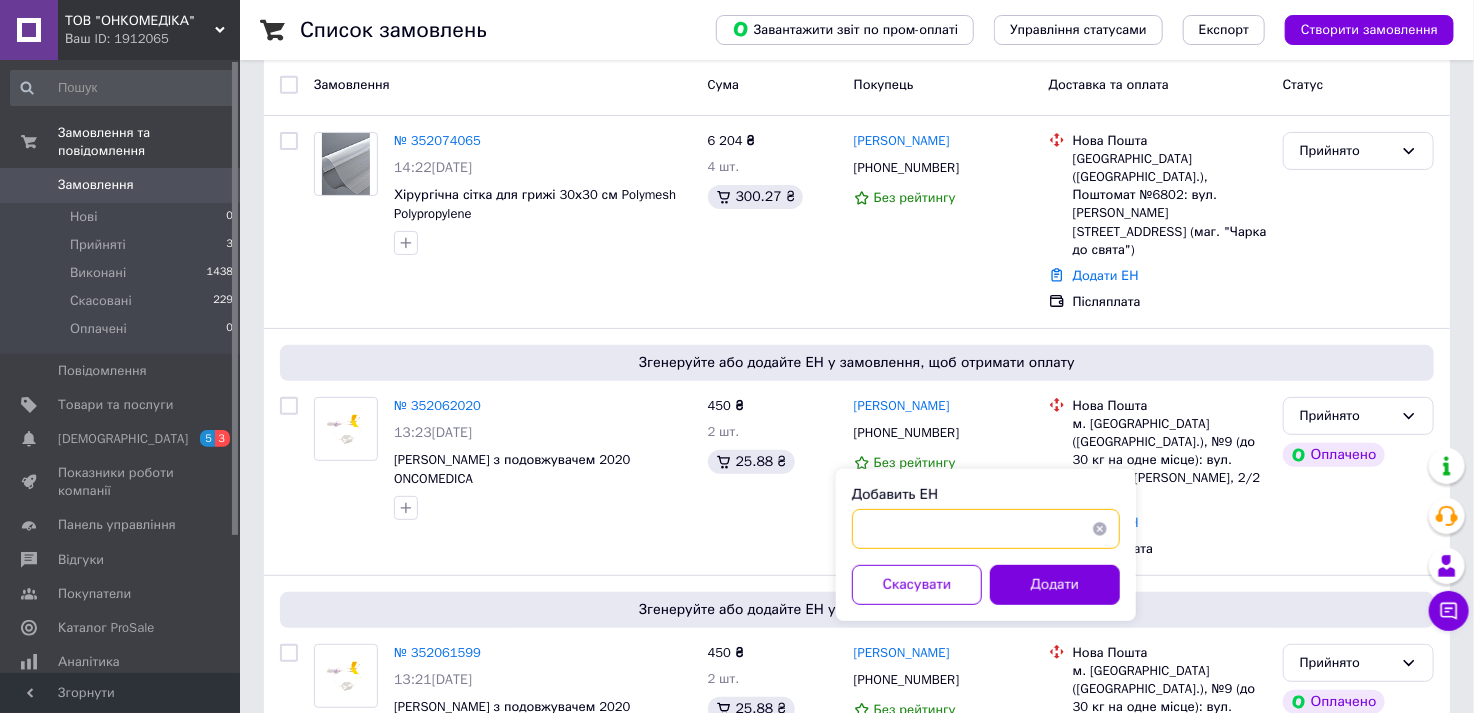 paste on "20451203228731" 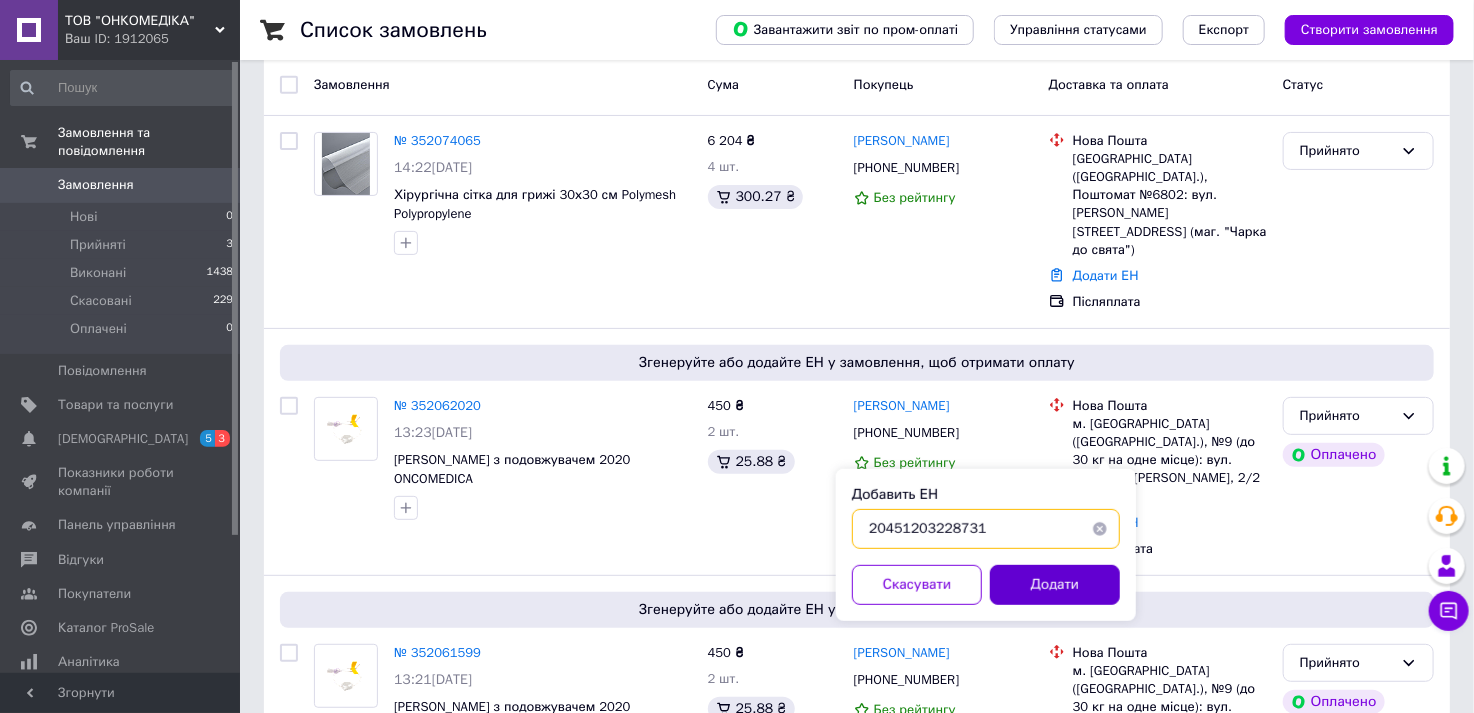 type on "20451203228731" 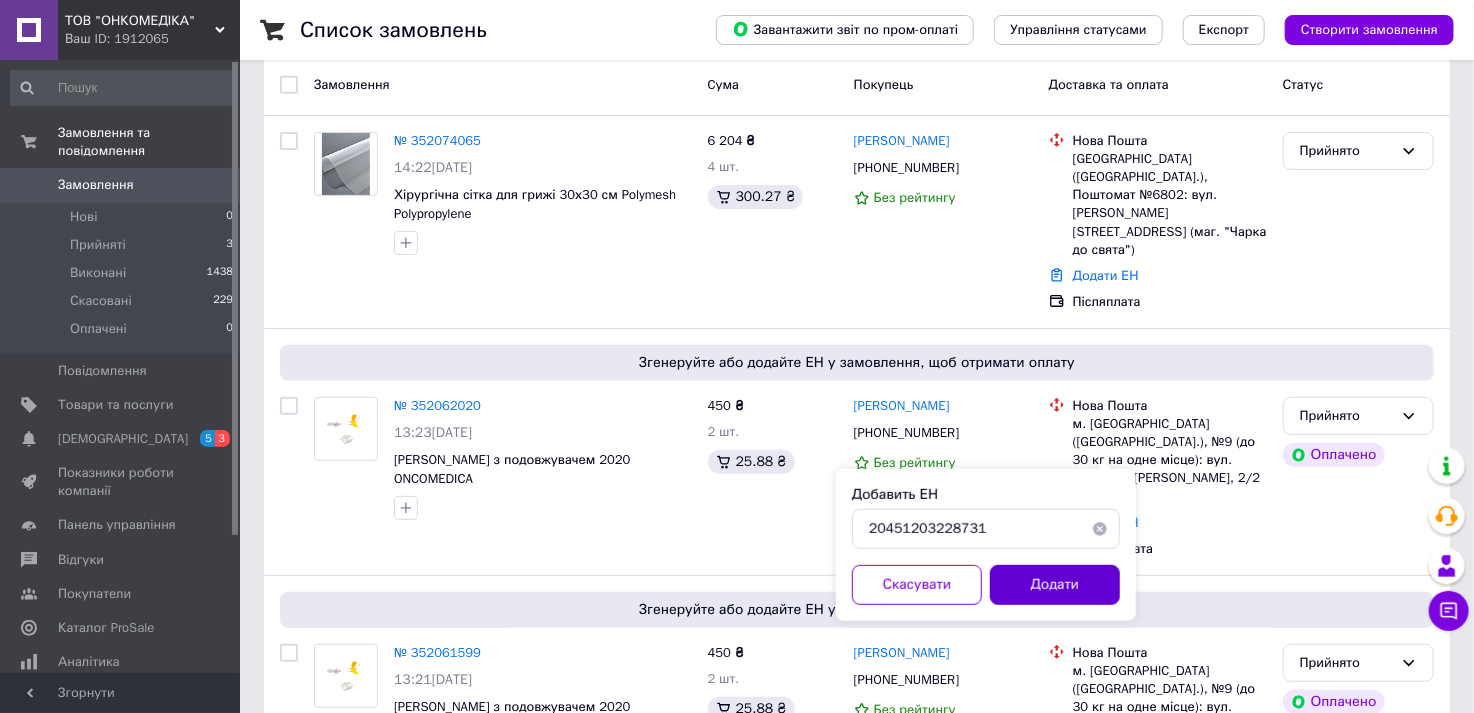 click on "Додати" at bounding box center [1055, 585] 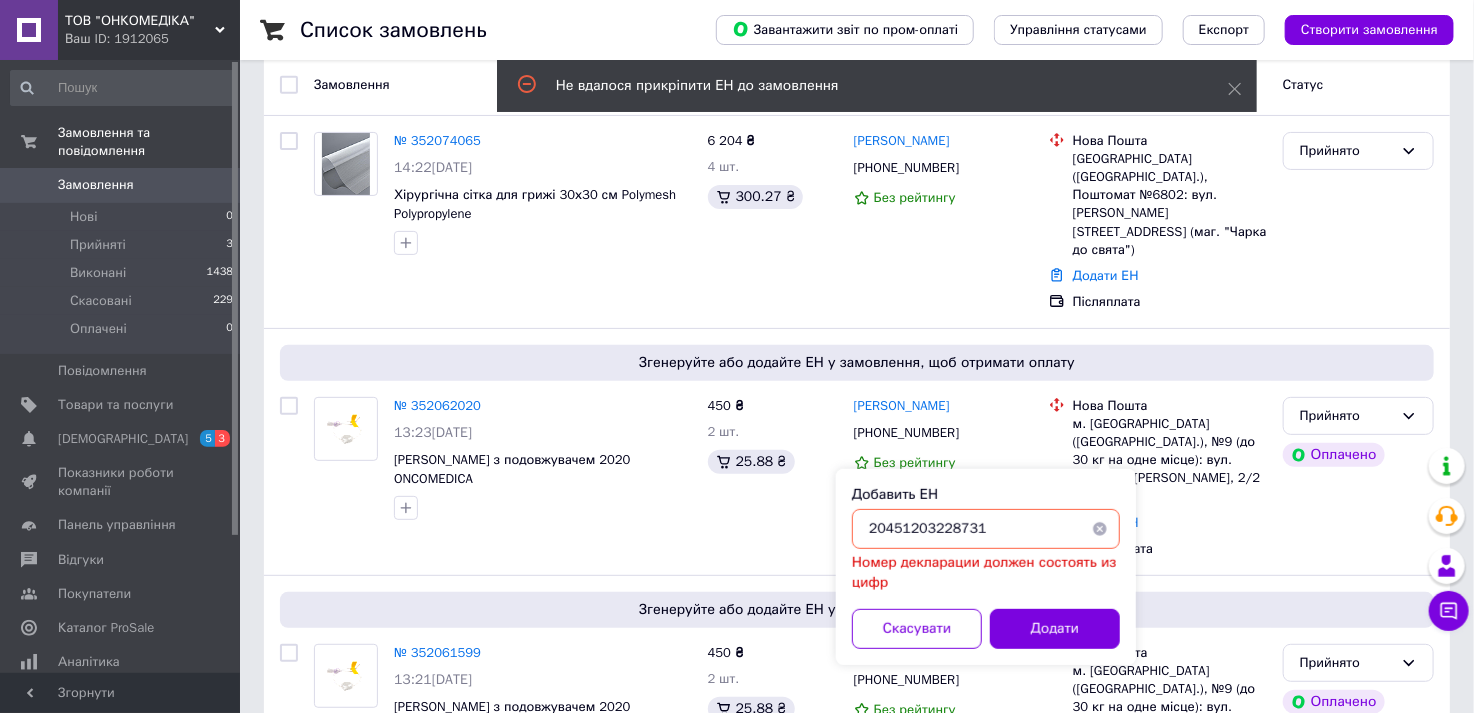 click at bounding box center (1100, 529) 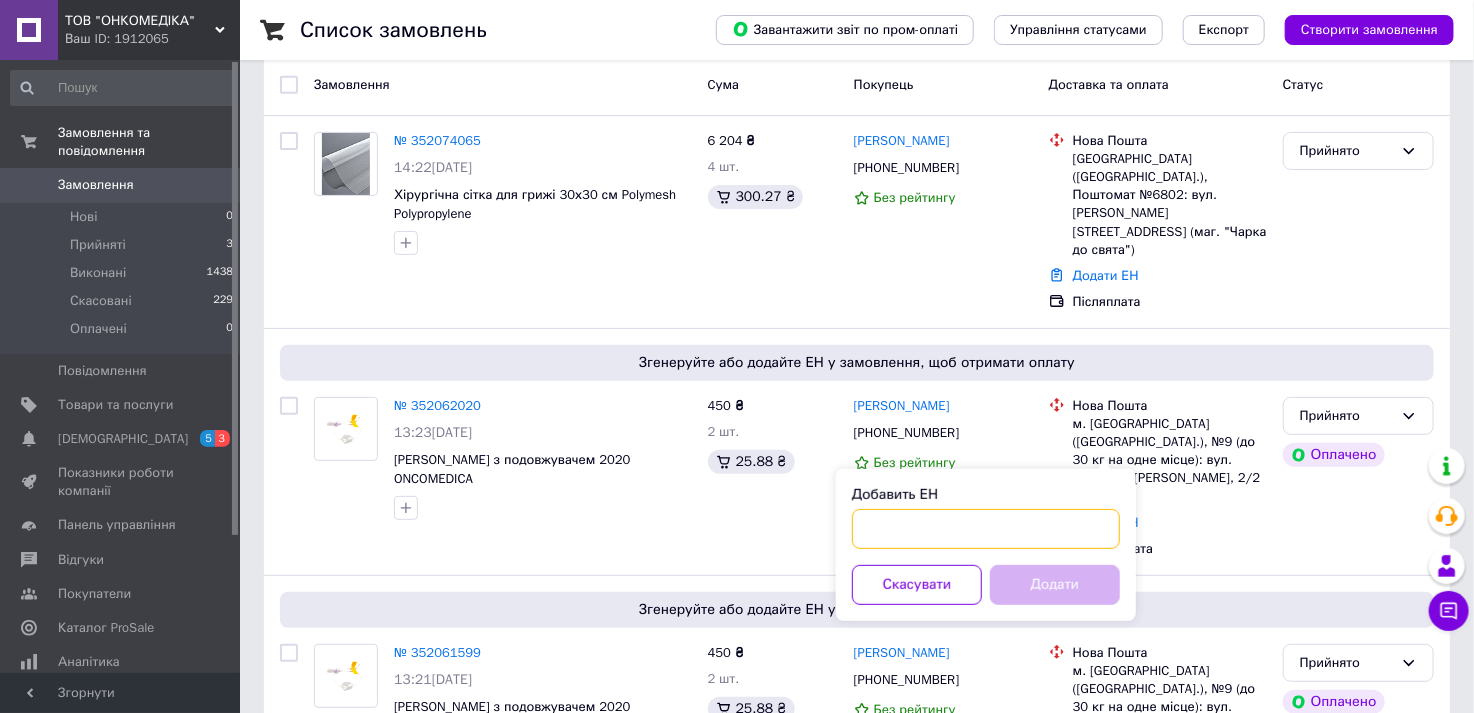 paste on "20451203228731" 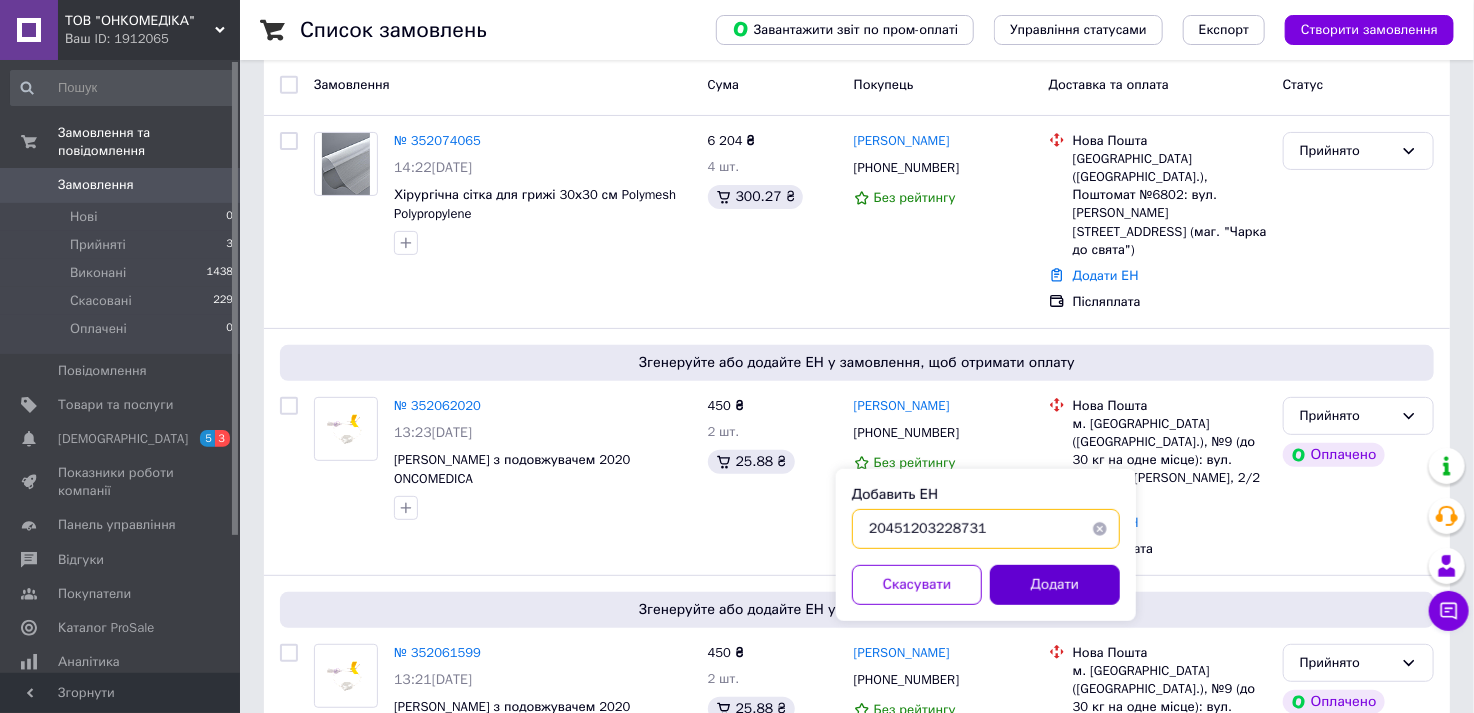 type on "20451203228731" 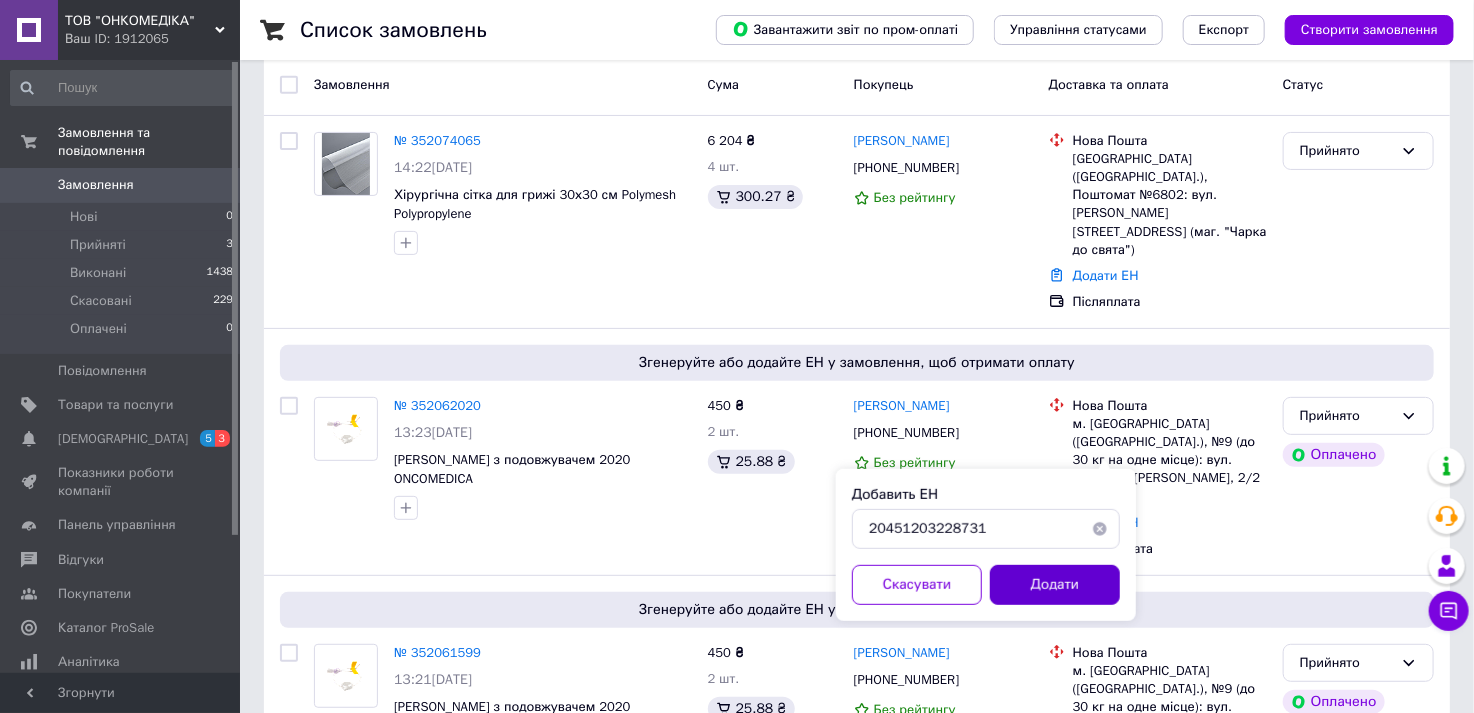 click on "Додати" at bounding box center [1055, 585] 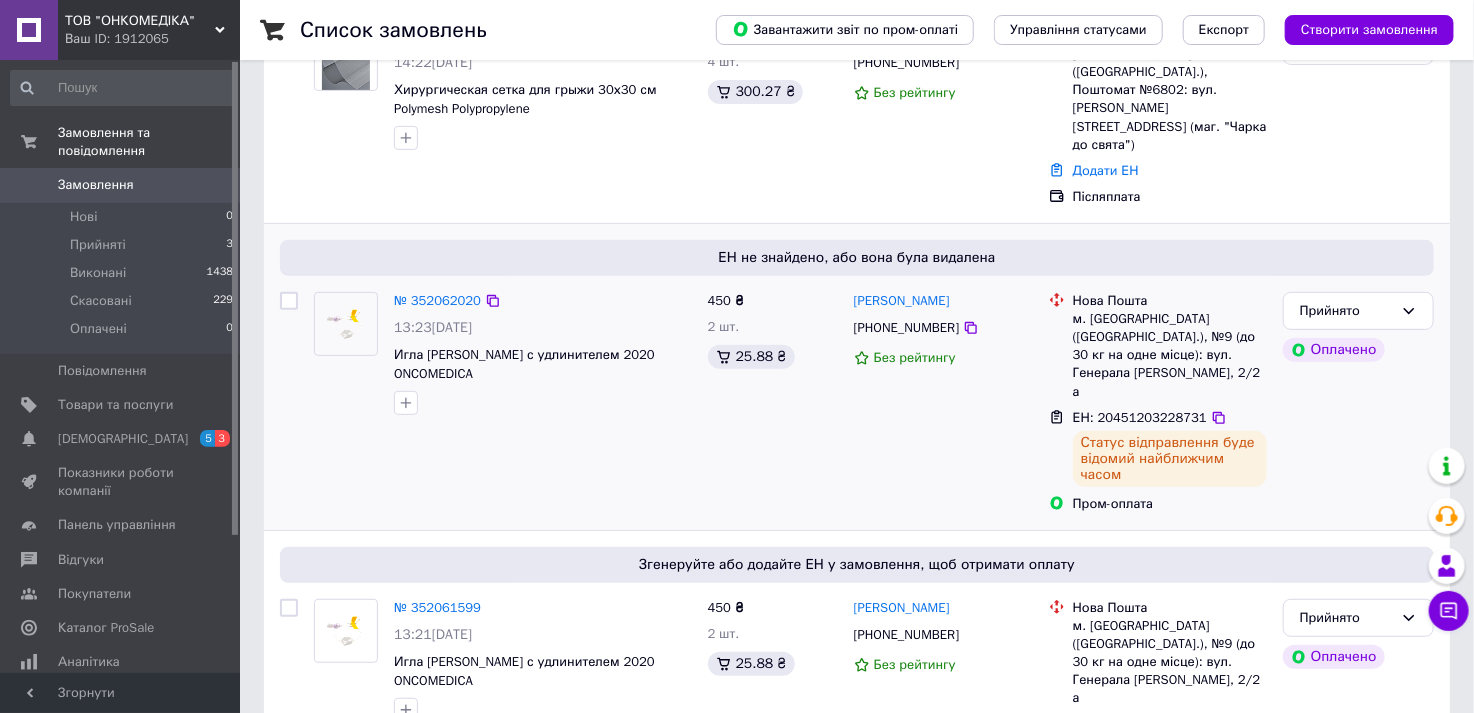 scroll, scrollTop: 300, scrollLeft: 0, axis: vertical 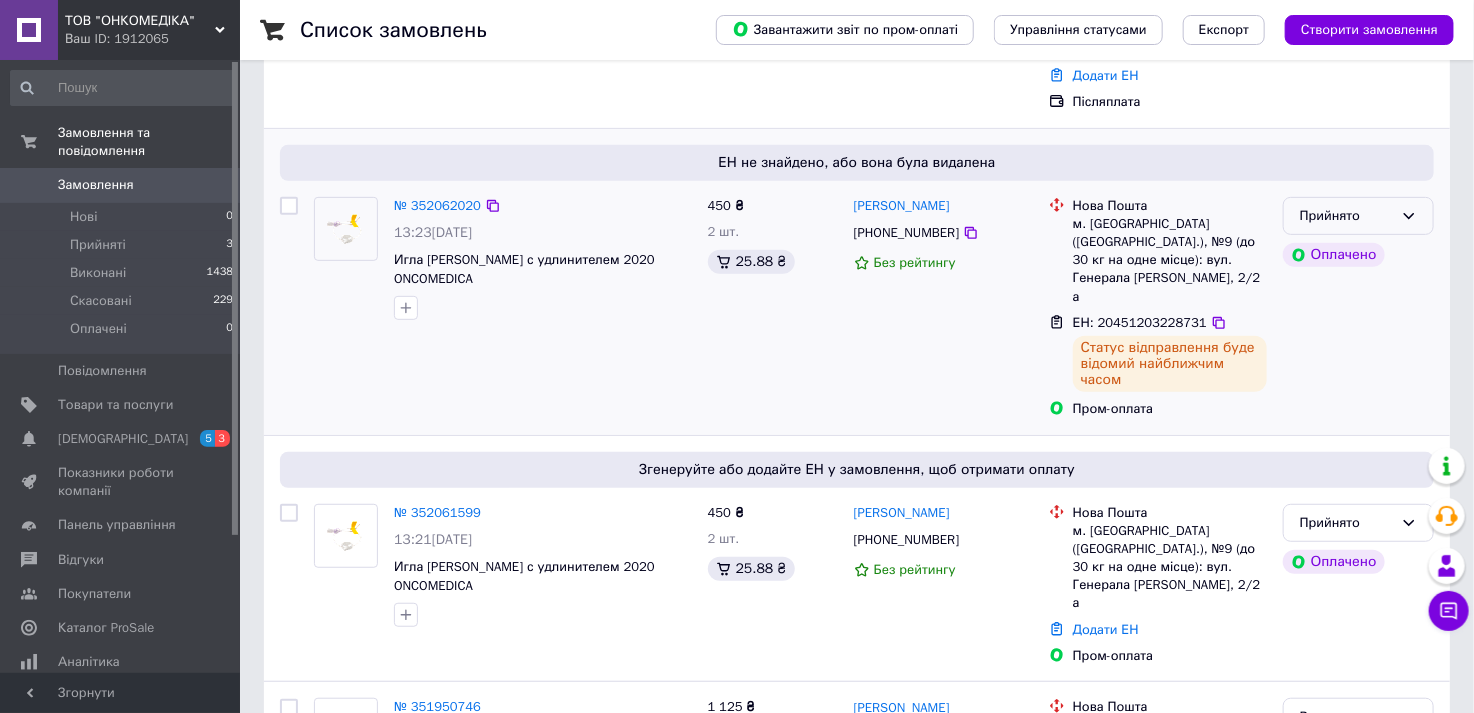 click on "Прийнято" at bounding box center (1358, 216) 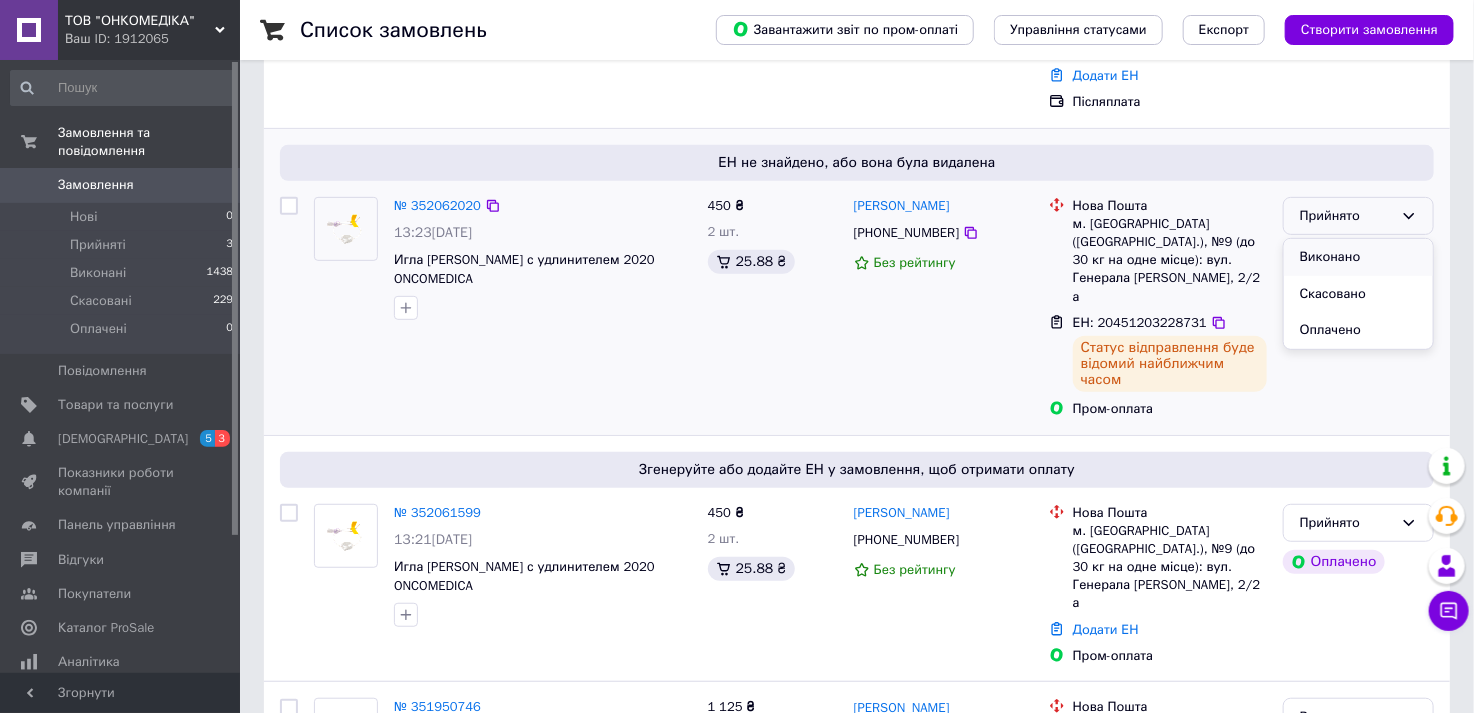 click on "Виконано" at bounding box center (1358, 257) 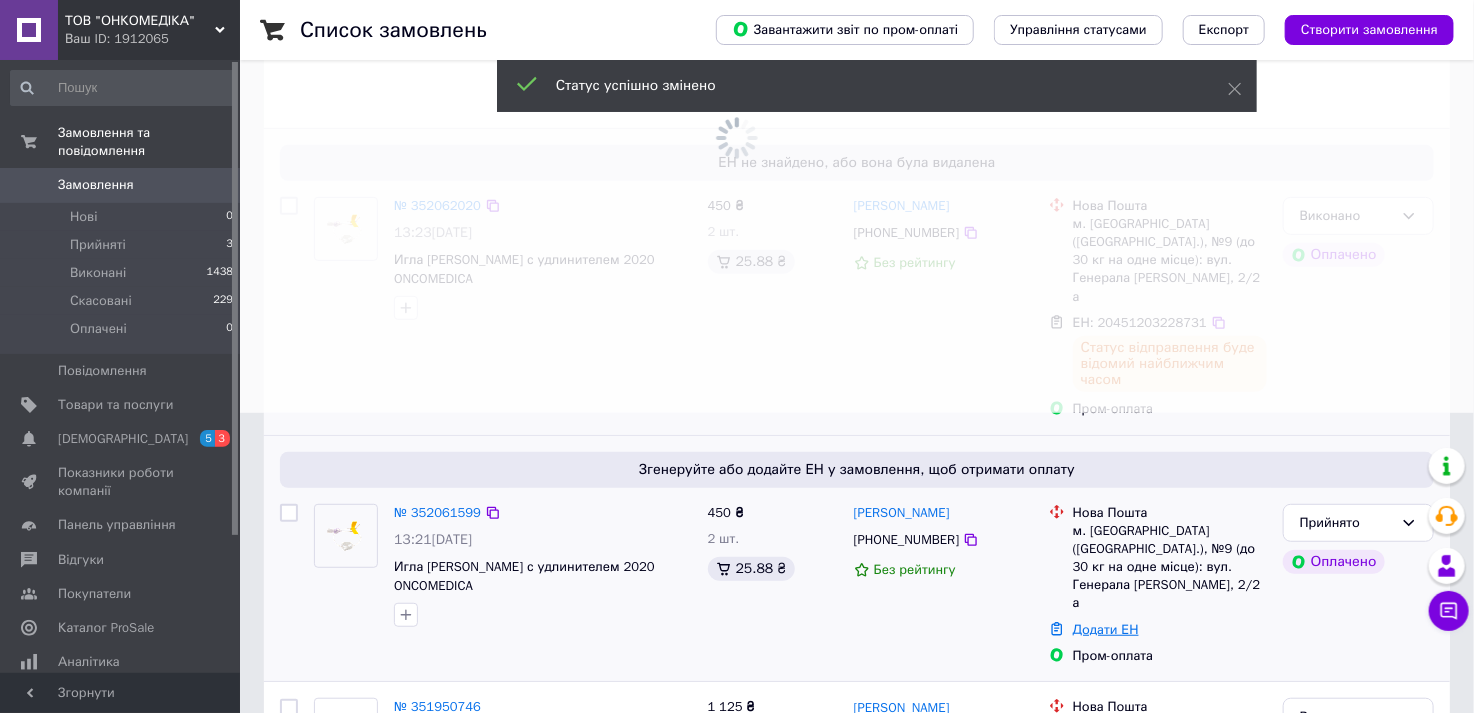 click on "Замовлення Cума Покупець Доставка та оплата Статус № 352074065 14:22, 10.07.2025 Хирургическая сетка для грыжи 30х30 см Polymesh Polypropylene 6 204 ₴ 4 шт. 300.27 ₴ Мария Дідик +380661871611 Без рейтингу Нова Пошта Львів (Львівська обл.), Поштомат №6802: вул. Гашека, 15а (маг. "Чарка до свята") Додати ЕН Післяплата Прийнято ЕН не знайдено, або вона була видалена № 352062020 13:23, 10.07.2025 Игла Хубера с удлинителем 2020 ONCOMEDICA 450 ₴ 2 шт. 25.88 ₴ Александр Удовенко +380977801790 Без рейтингу Нова Пошта м. Миколаїв (Миколаївська обл.), №9 (до 30 кг на одне місце): вул. Генерала Олексія Алмазова, 2/2 а ЕН: 20451203228731 Пром-оплата 450 ₴" at bounding box center (857, 1844) 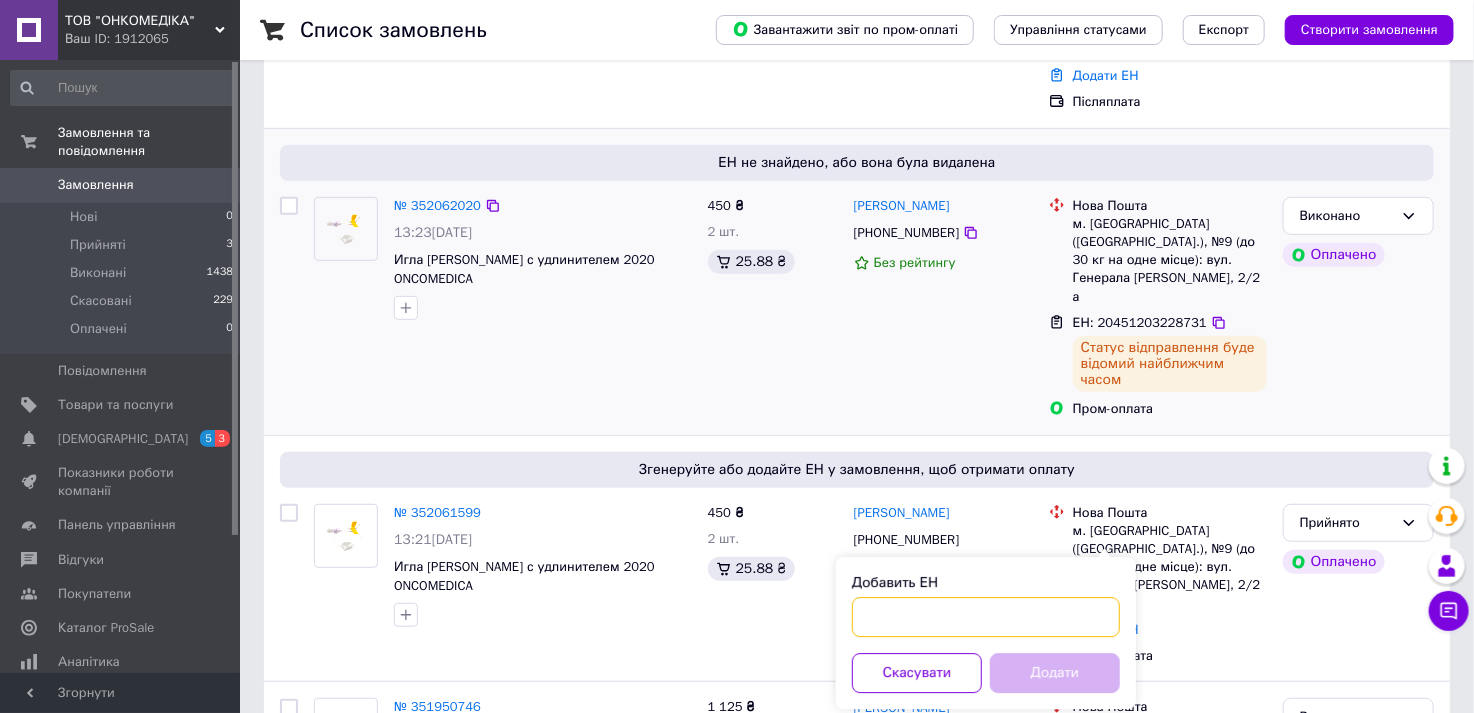 click on "Добавить ЕН" at bounding box center [986, 617] 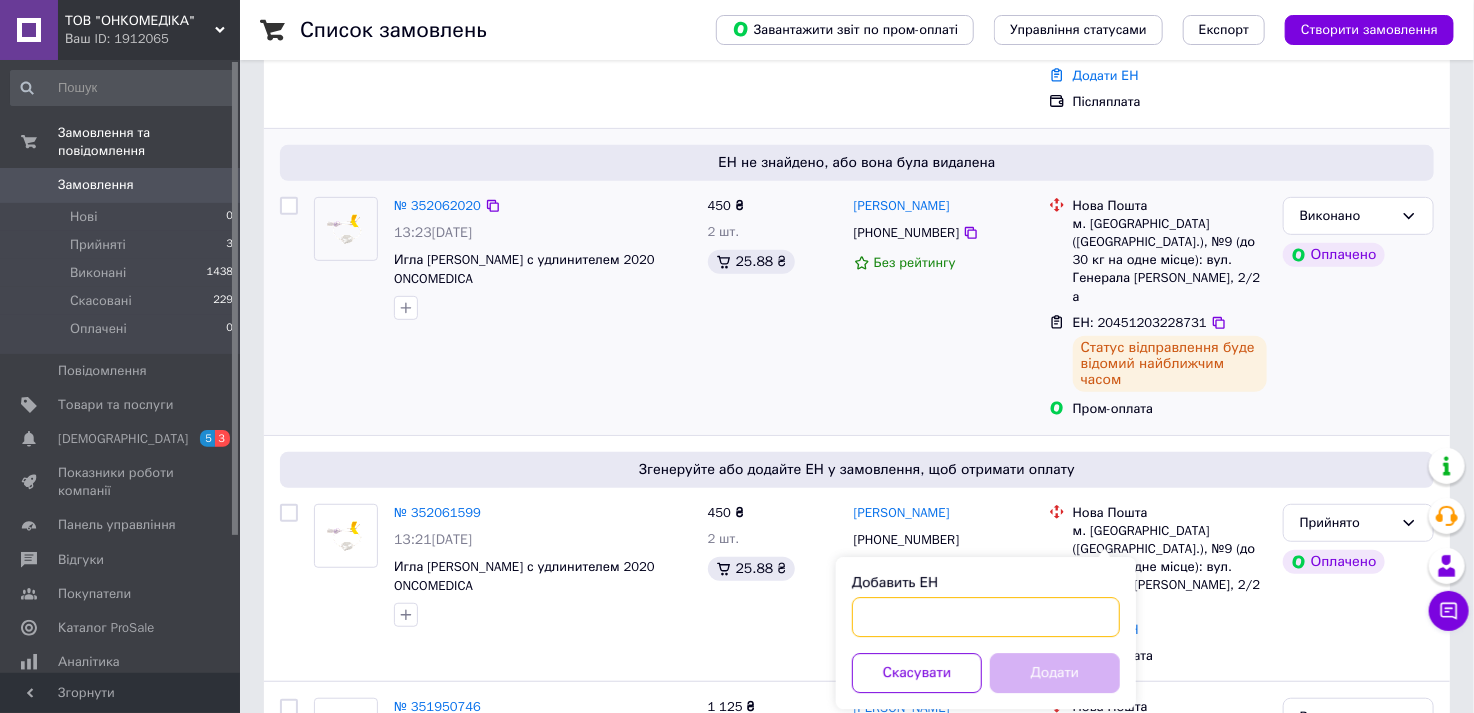 paste on "20451203228731" 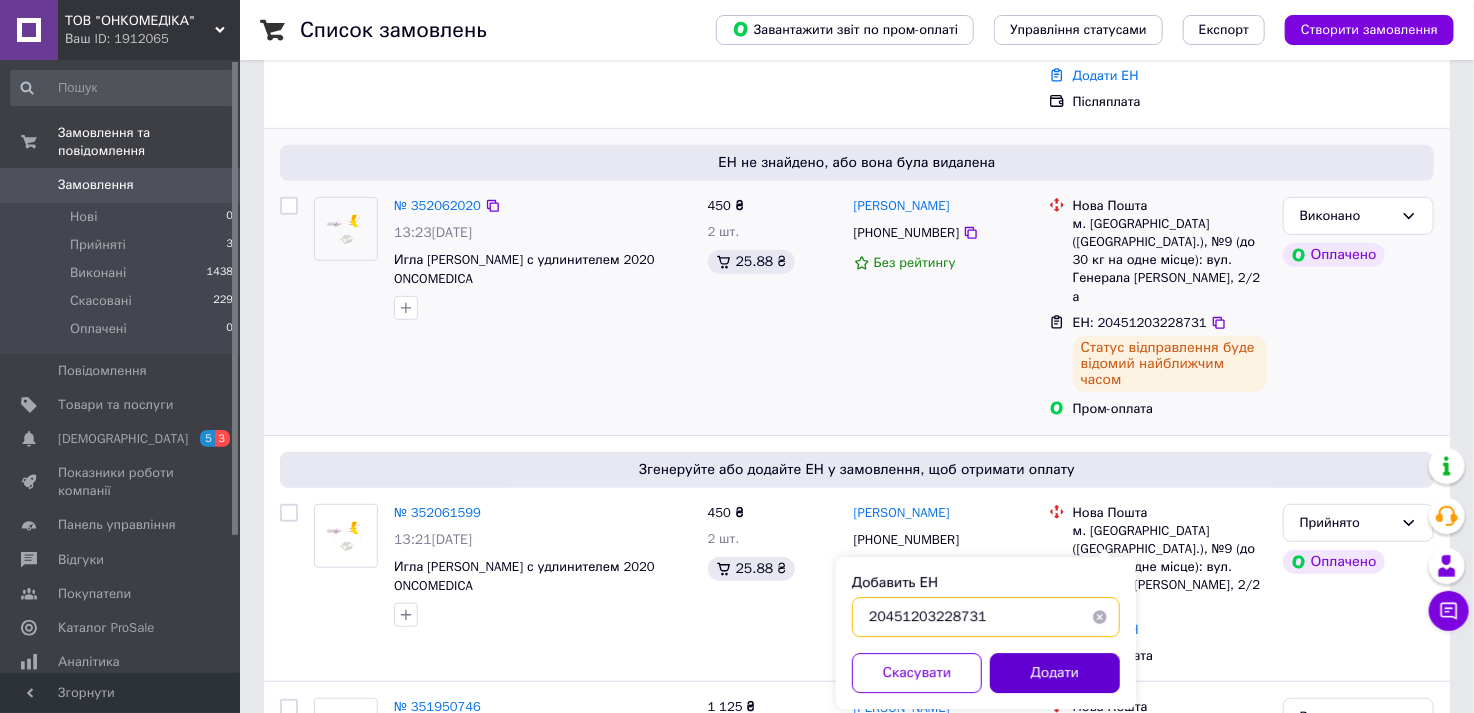 type on "20451203228731" 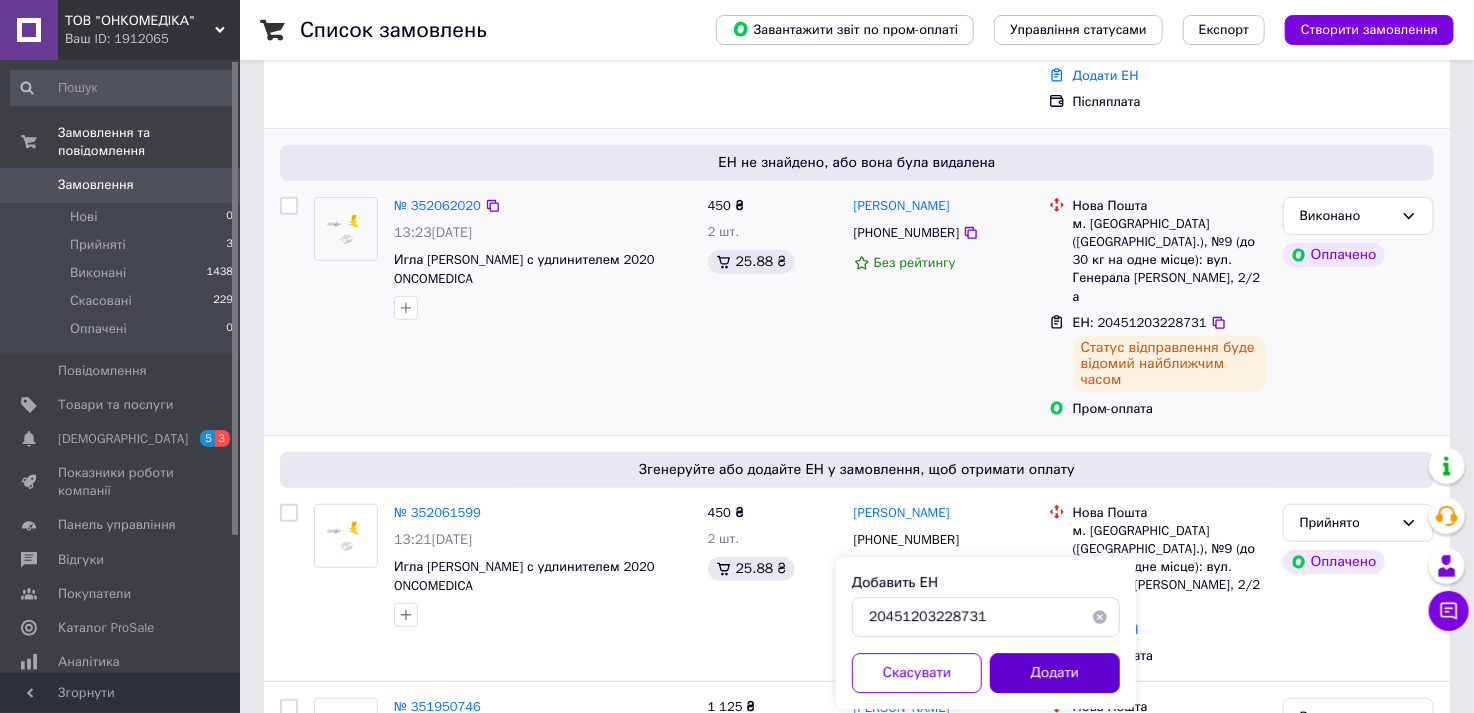 click on "Додати" at bounding box center [1055, 673] 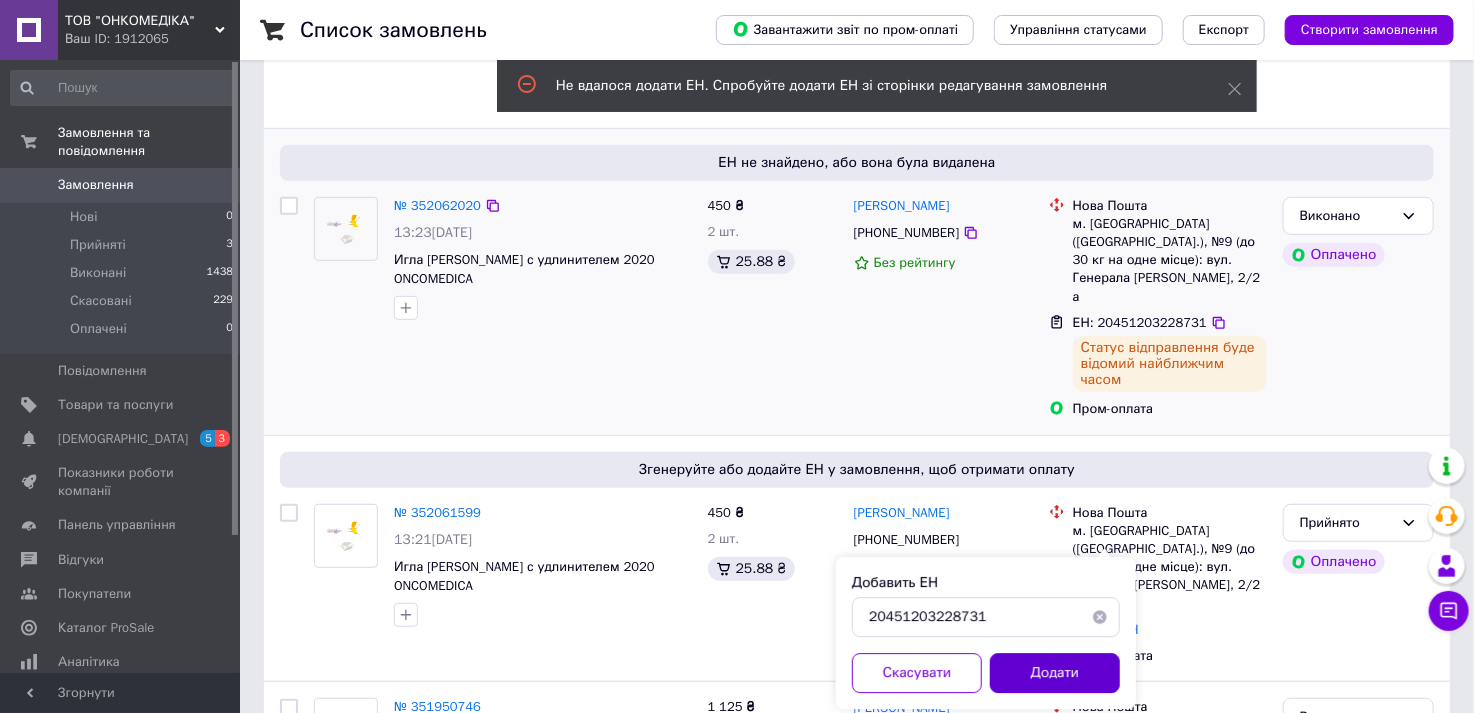 click on "Додати" at bounding box center [1055, 673] 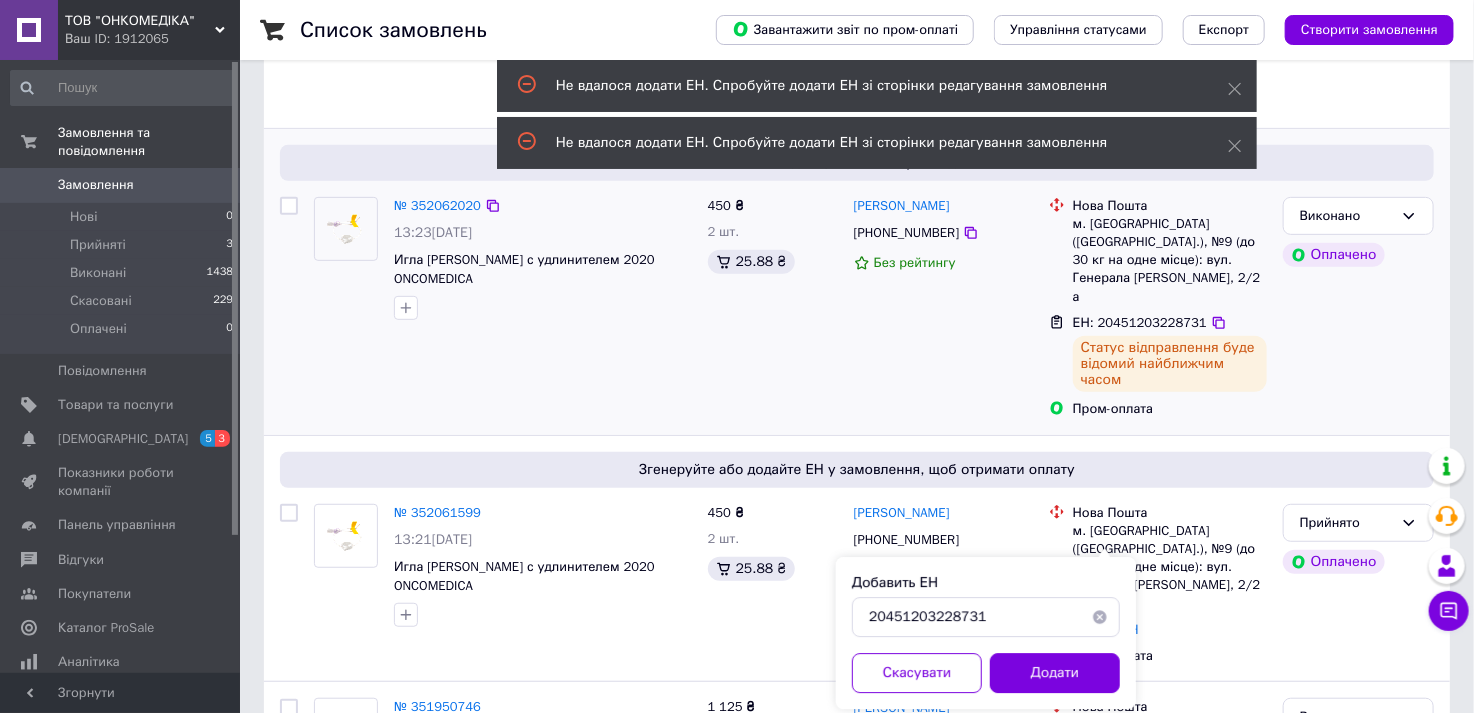click at bounding box center [1100, 617] 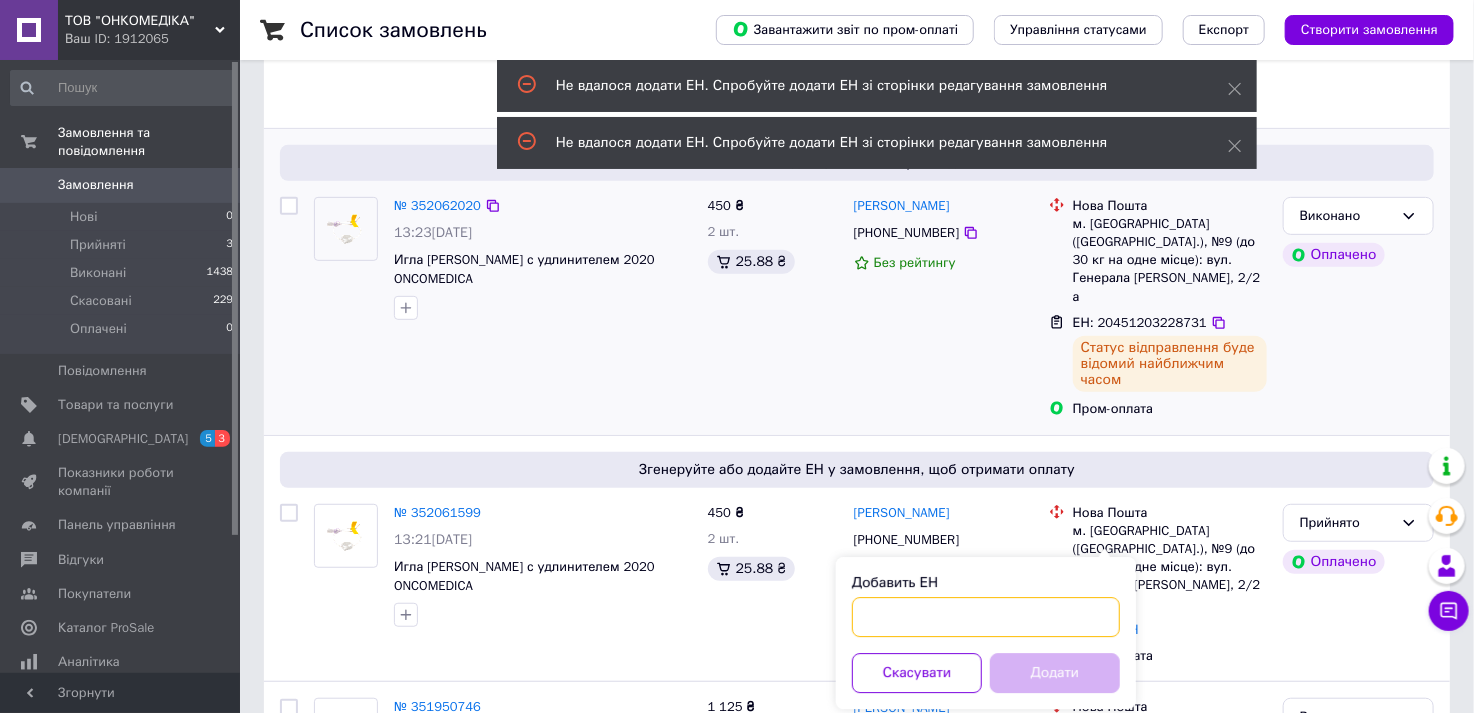 paste on "20451203228731" 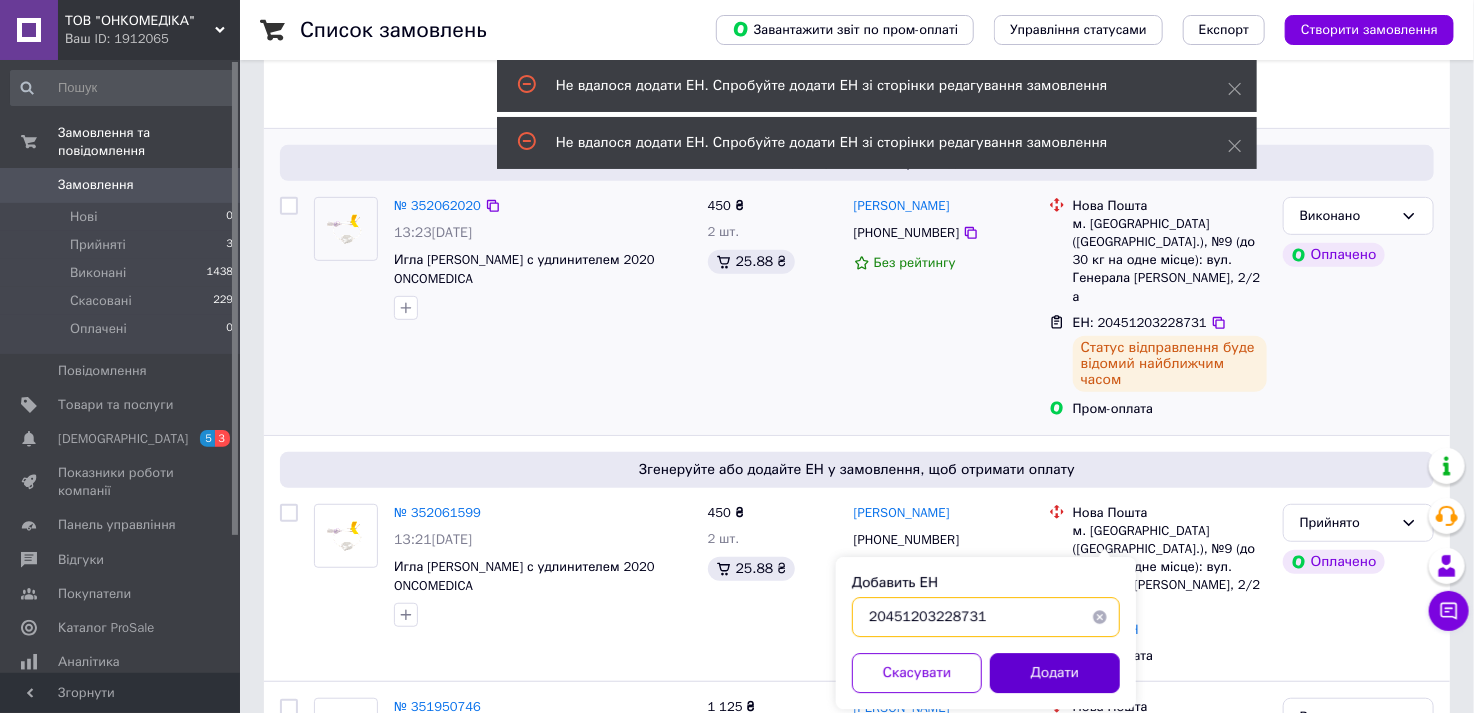 type on "20451203228731" 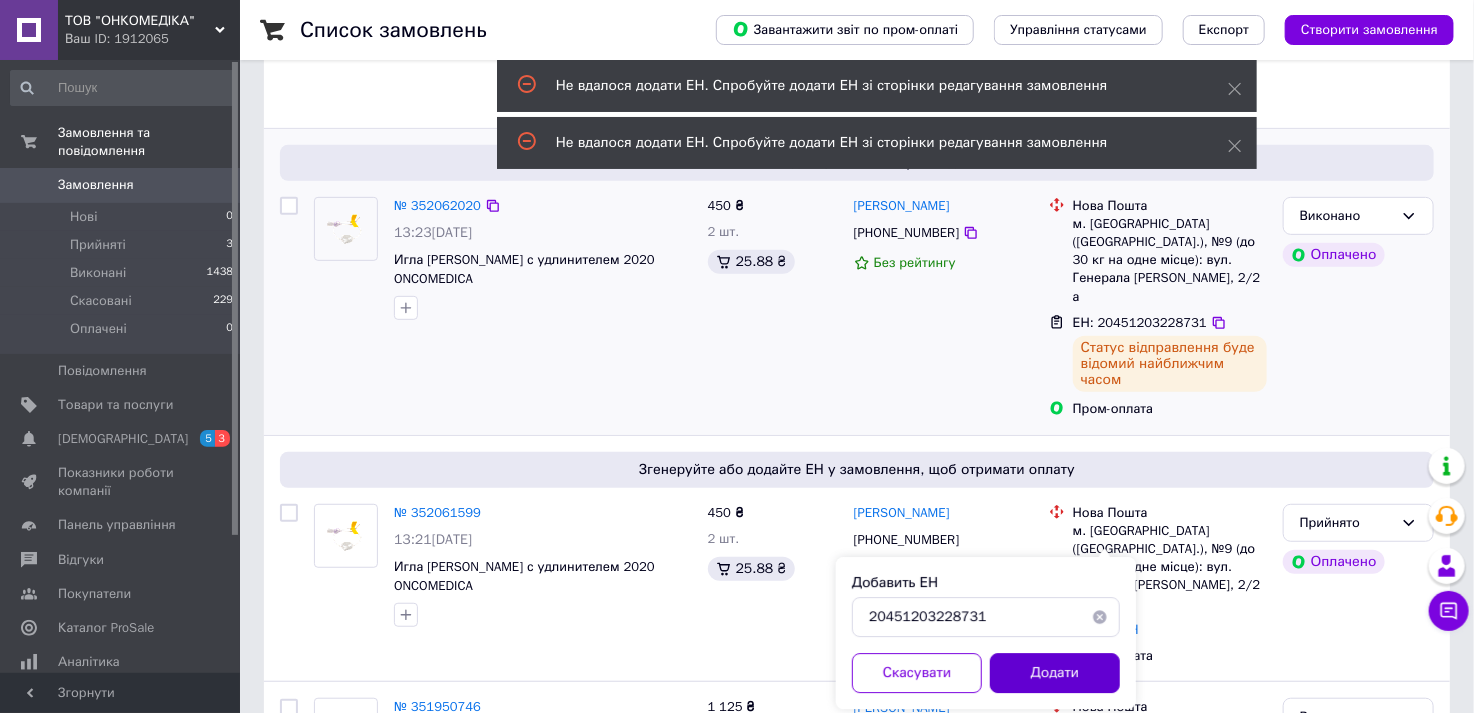 click on "Додати" at bounding box center (1055, 673) 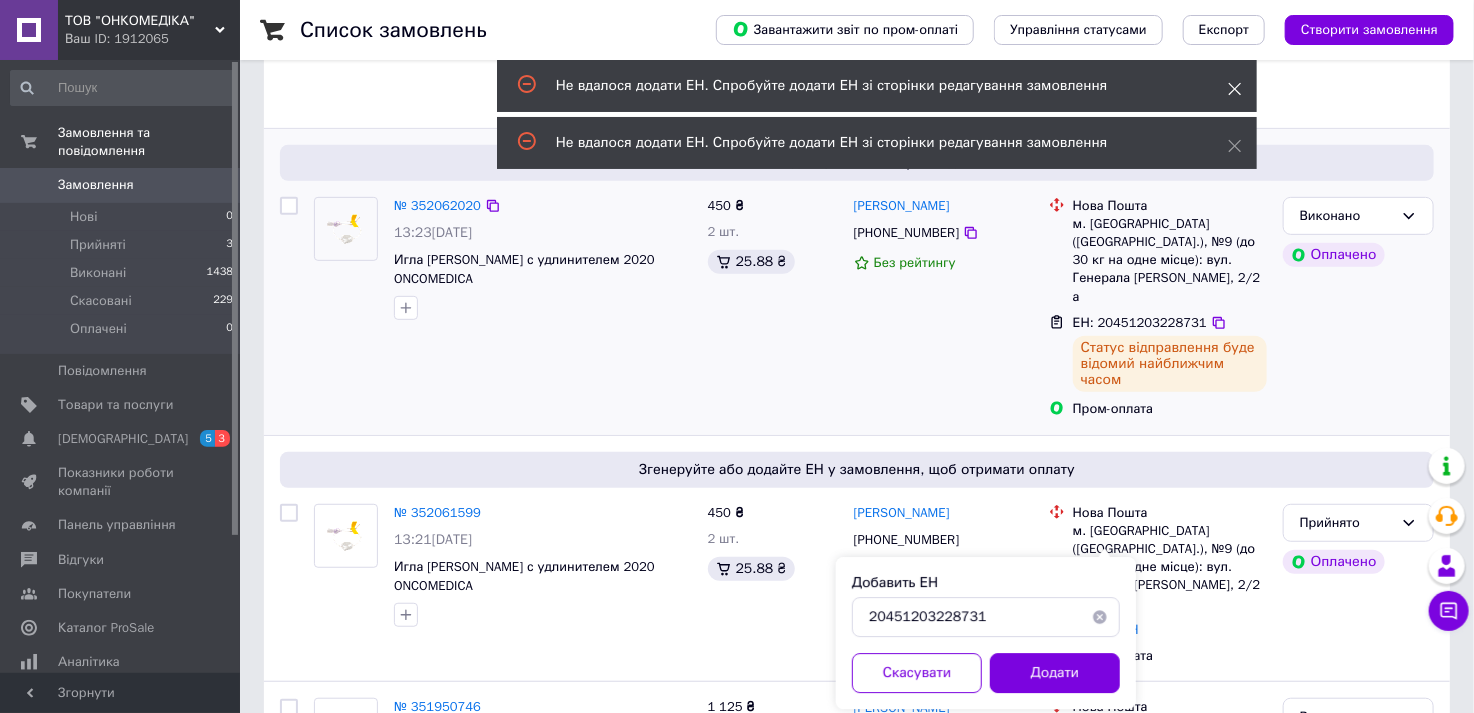 click 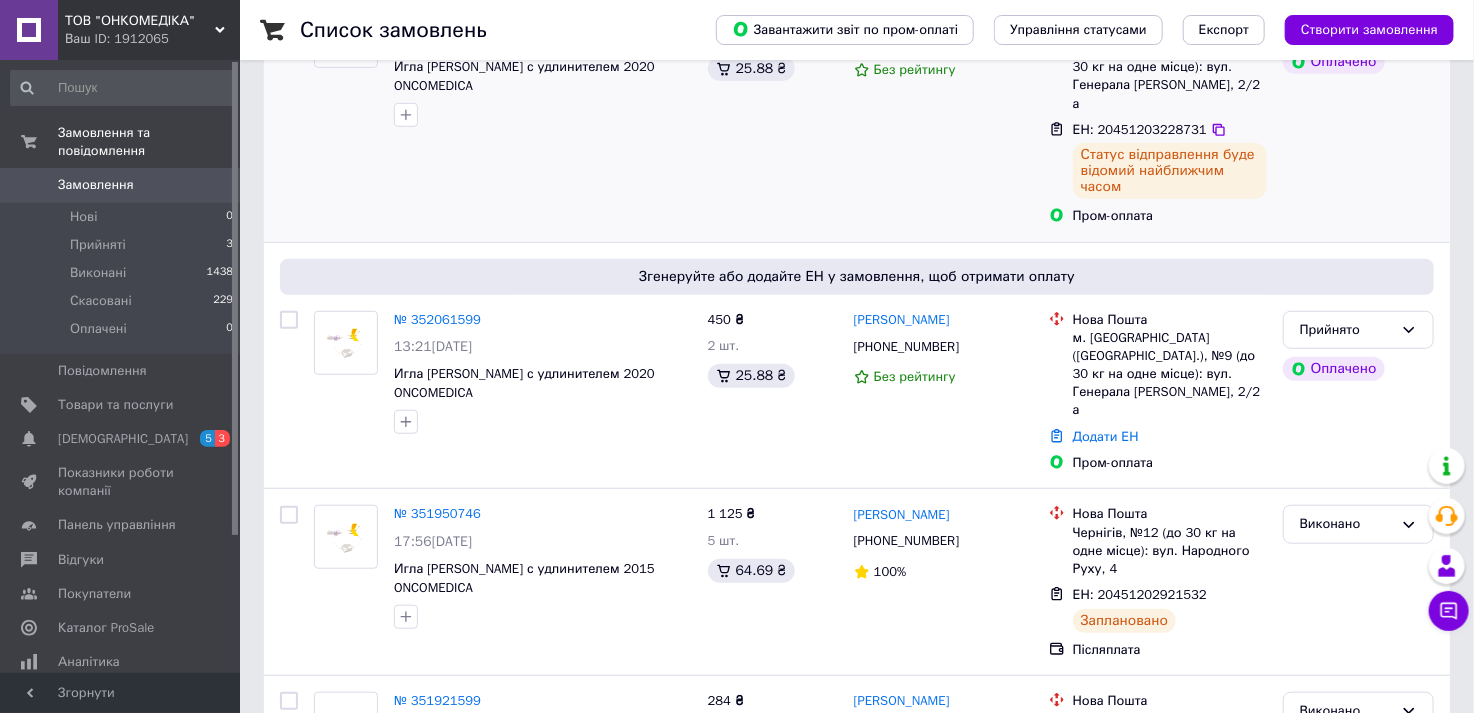 scroll, scrollTop: 500, scrollLeft: 0, axis: vertical 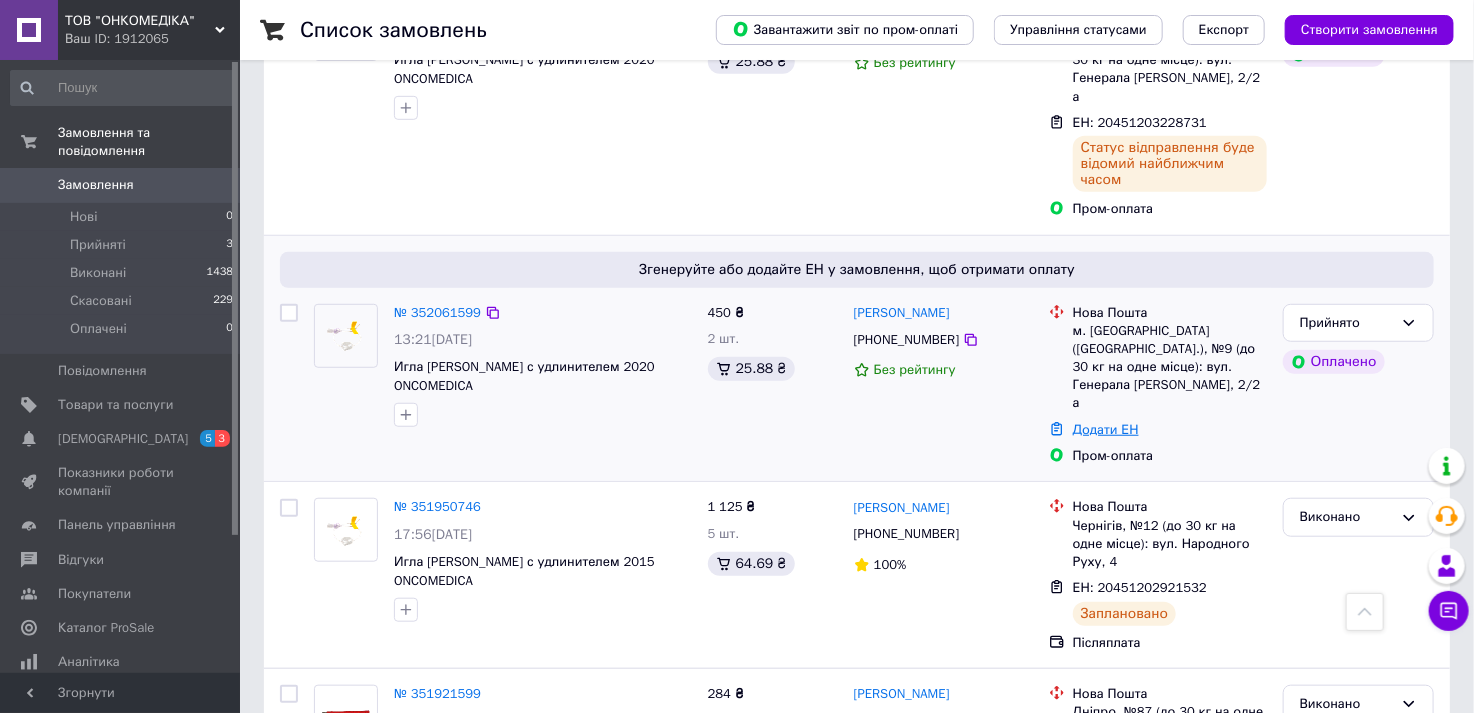 click on "Додати ЕН" at bounding box center [1106, 429] 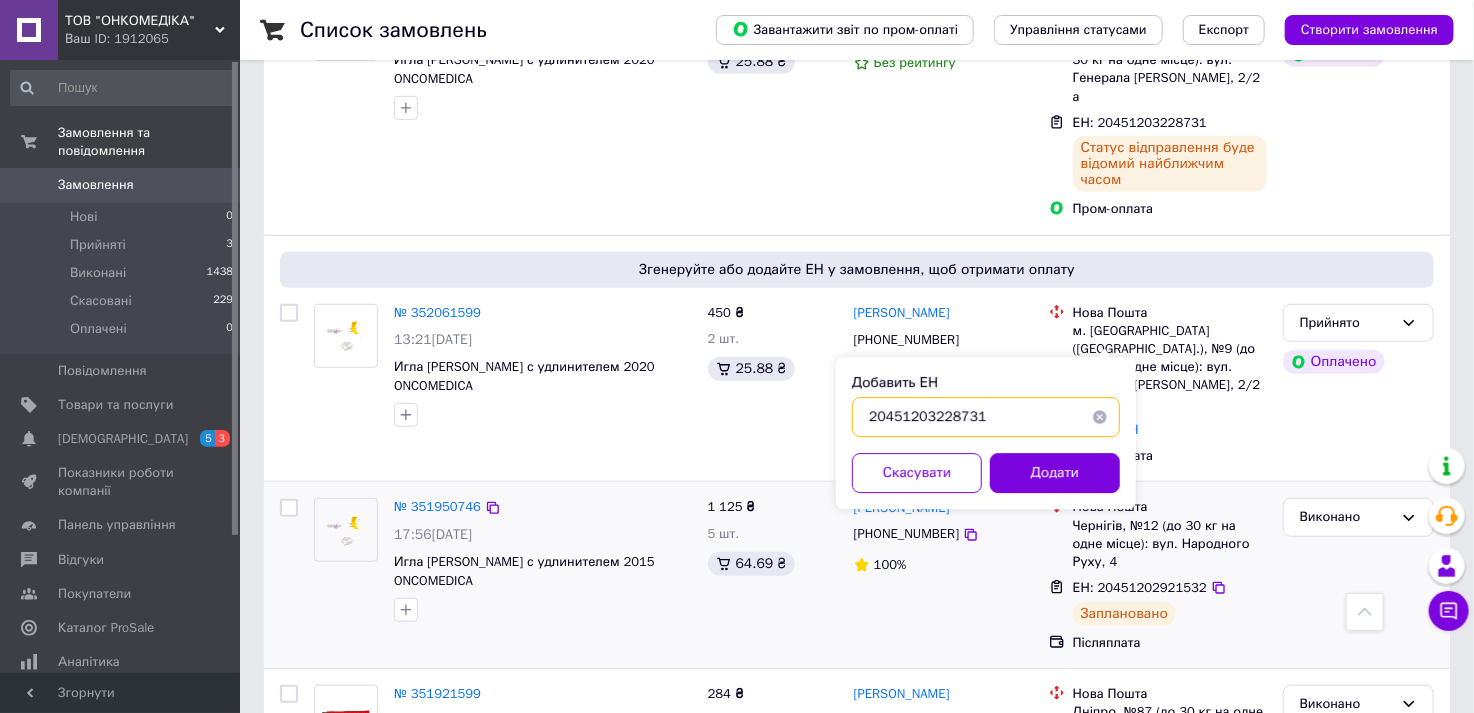 drag, startPoint x: 996, startPoint y: 417, endPoint x: 822, endPoint y: 410, distance: 174.14075 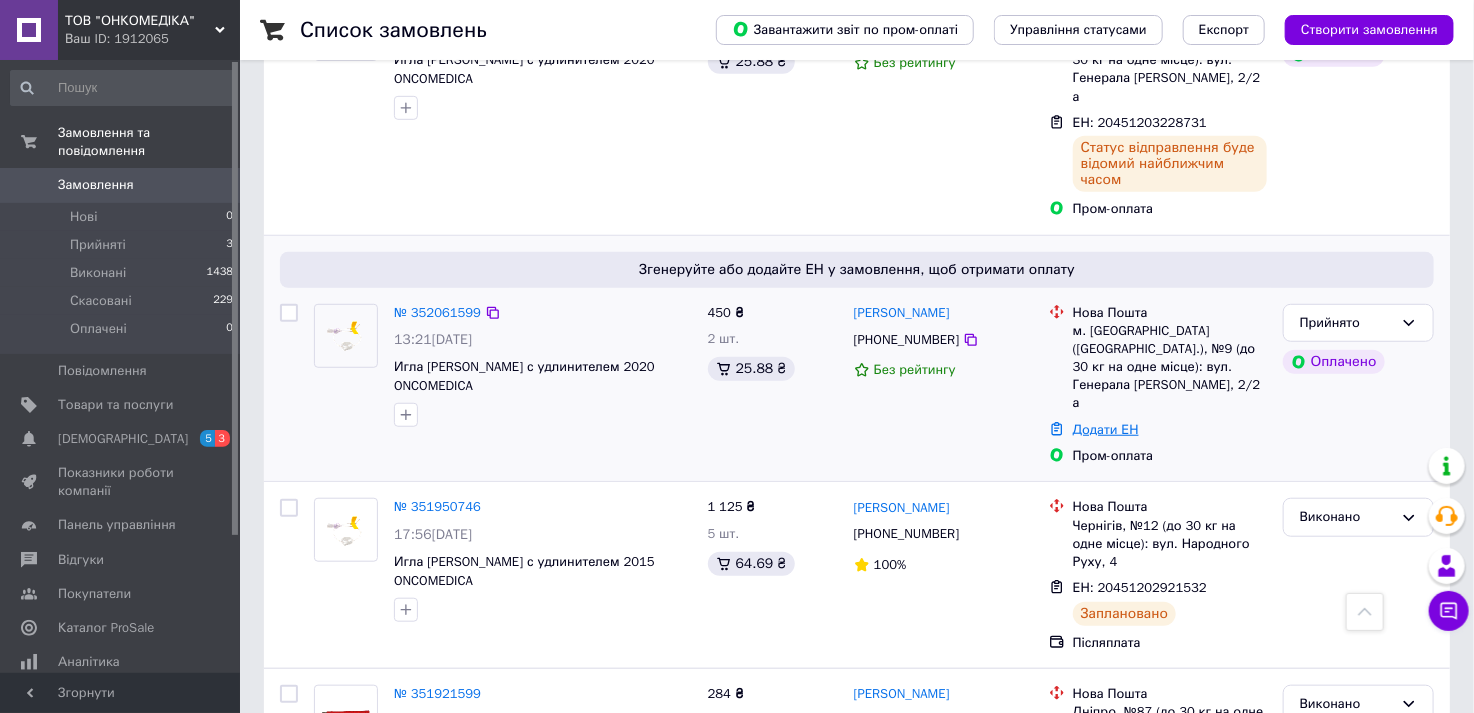 click on "Додати ЕН" at bounding box center [1106, 429] 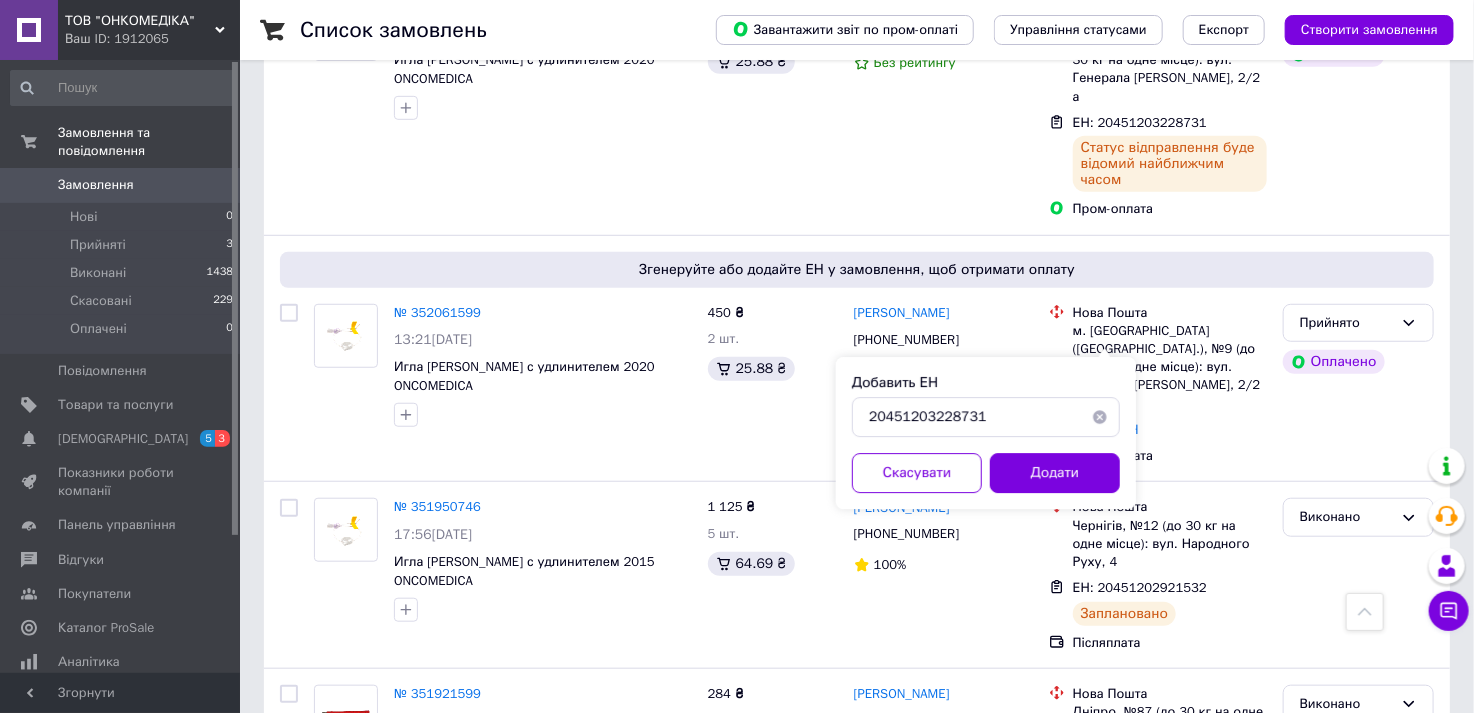 click at bounding box center (1100, 417) 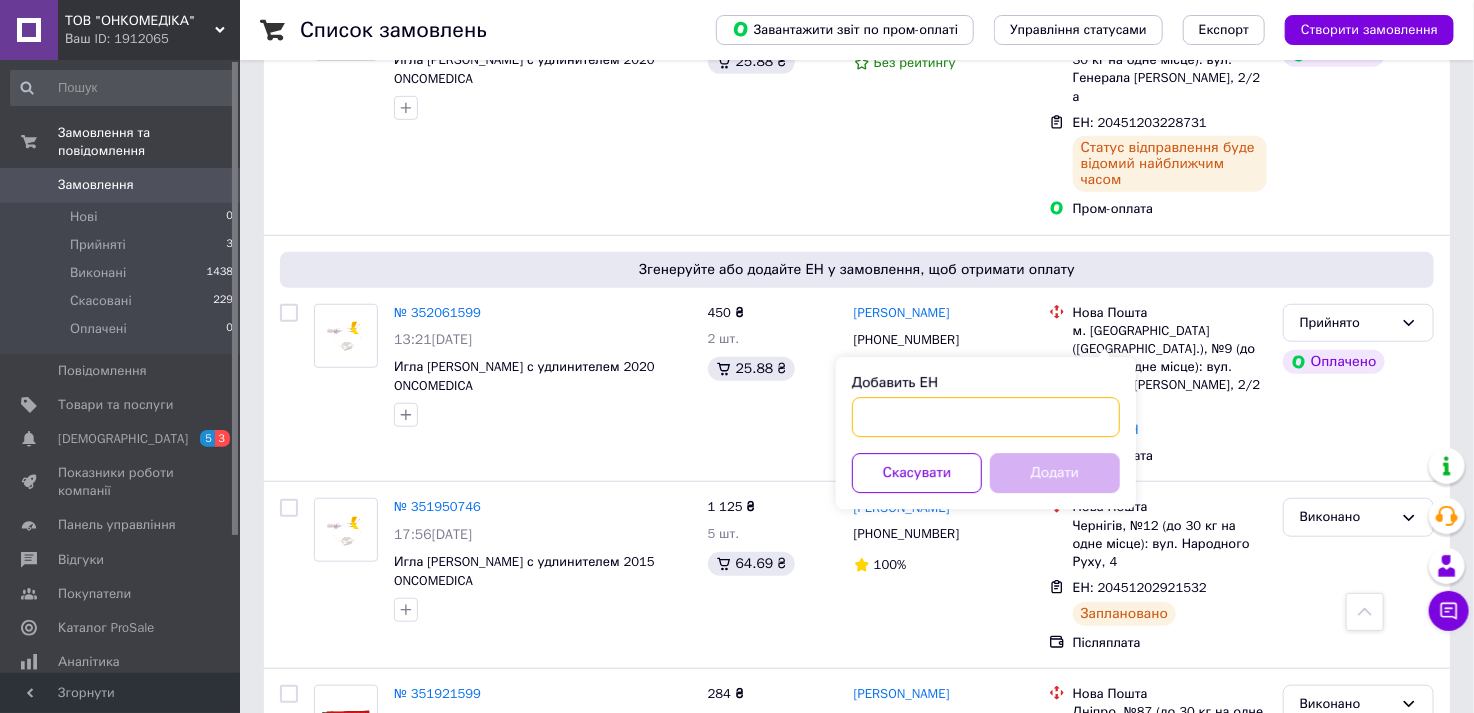 paste on "20451203228731" 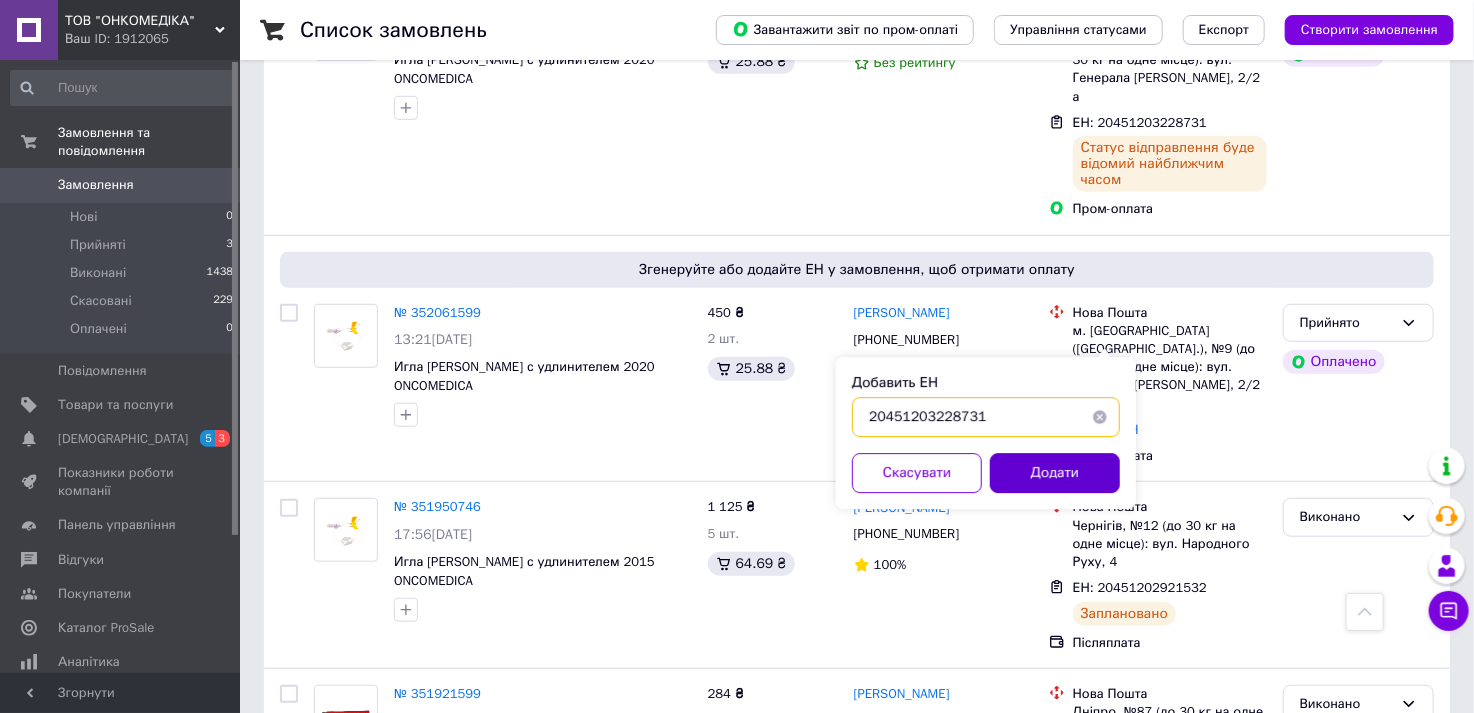 type on "20451203228731" 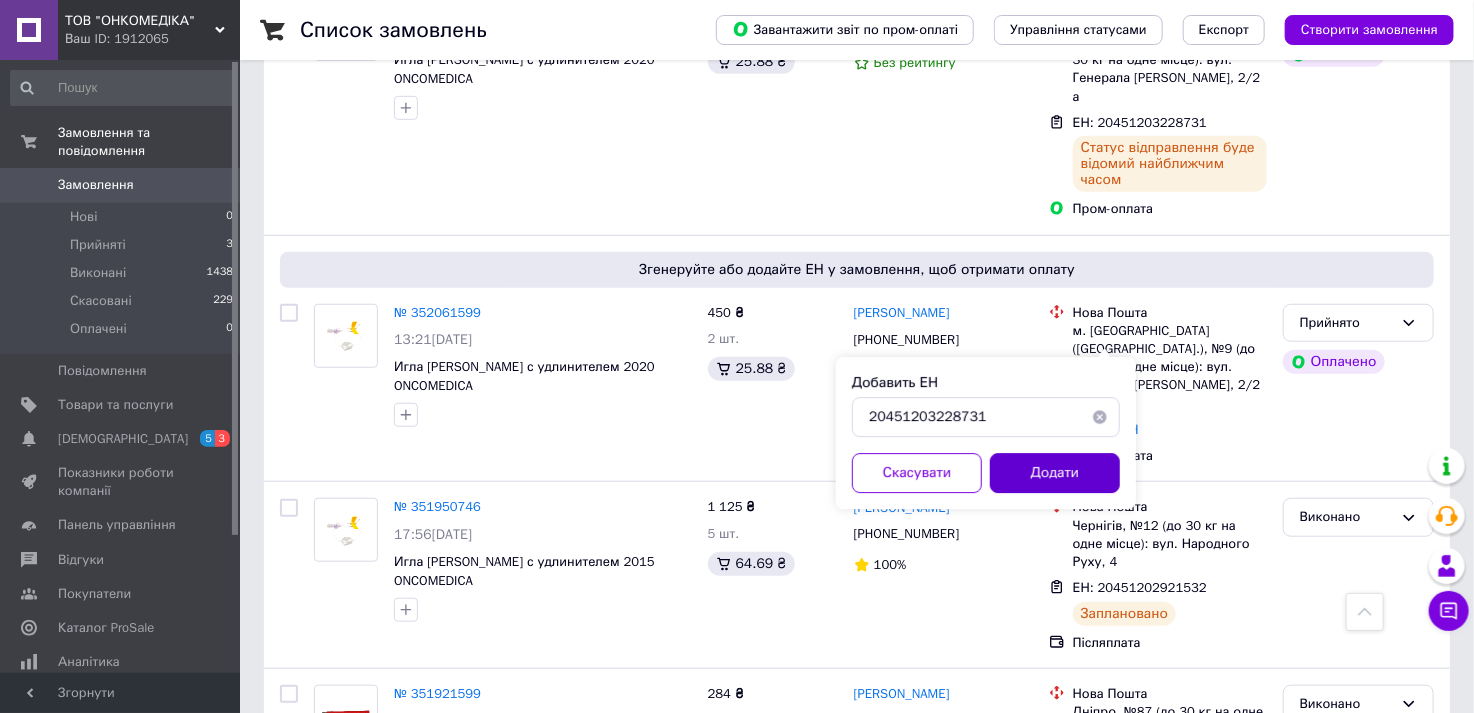 click on "Додати" at bounding box center (1055, 473) 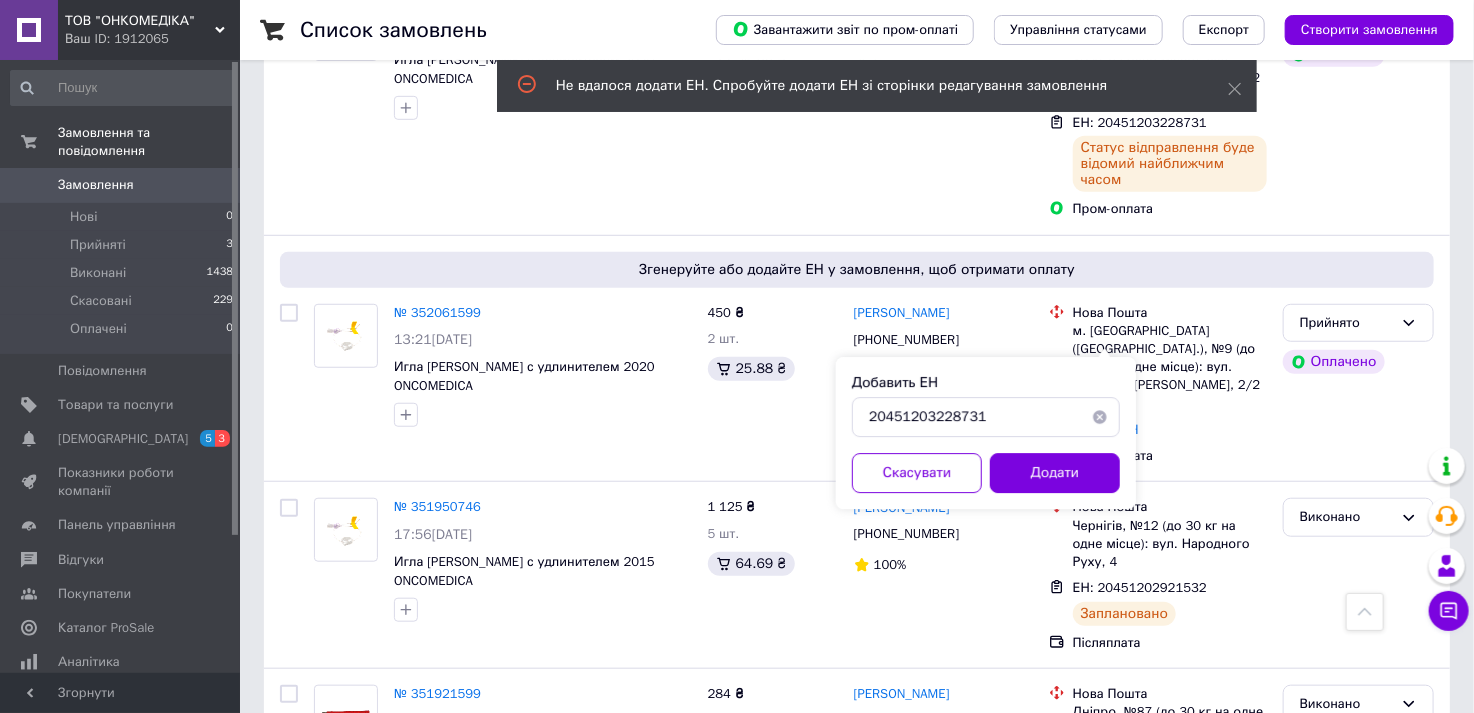 click at bounding box center [1100, 417] 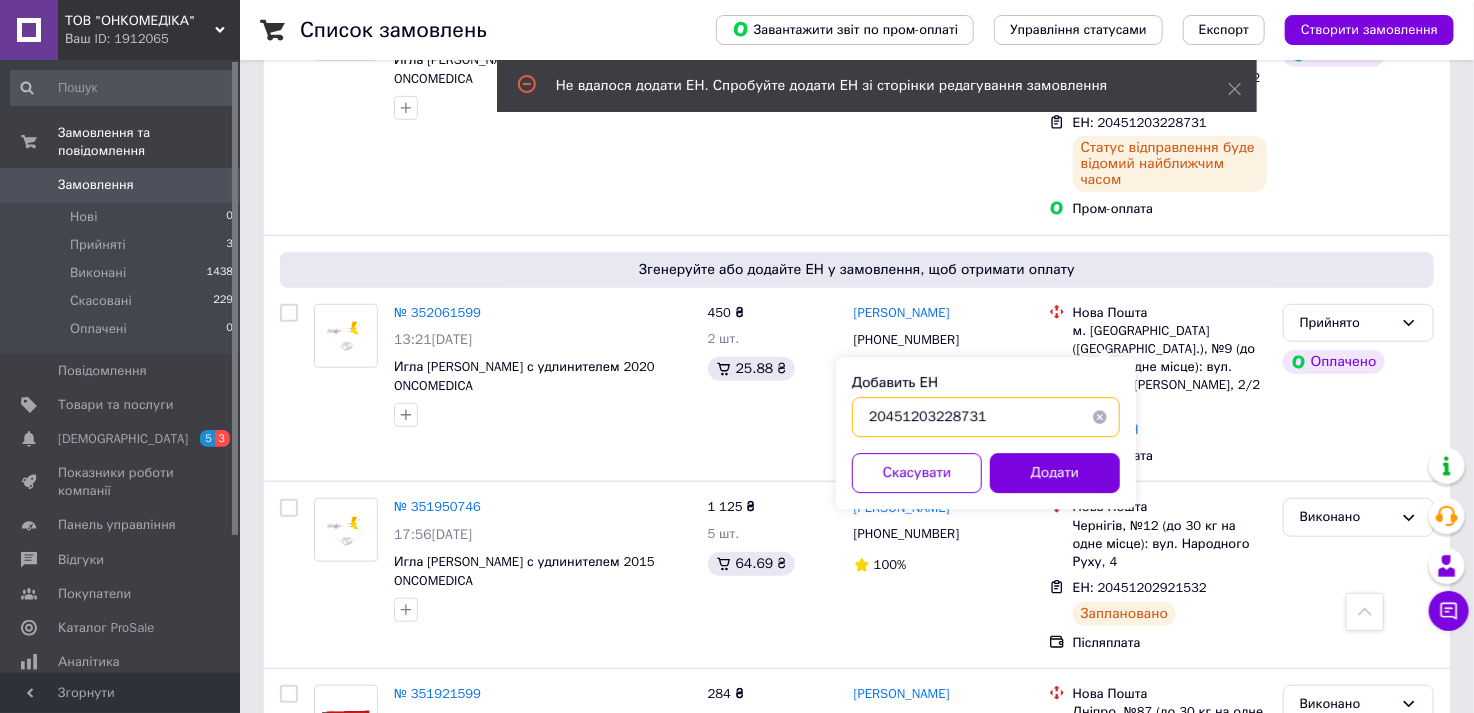 type 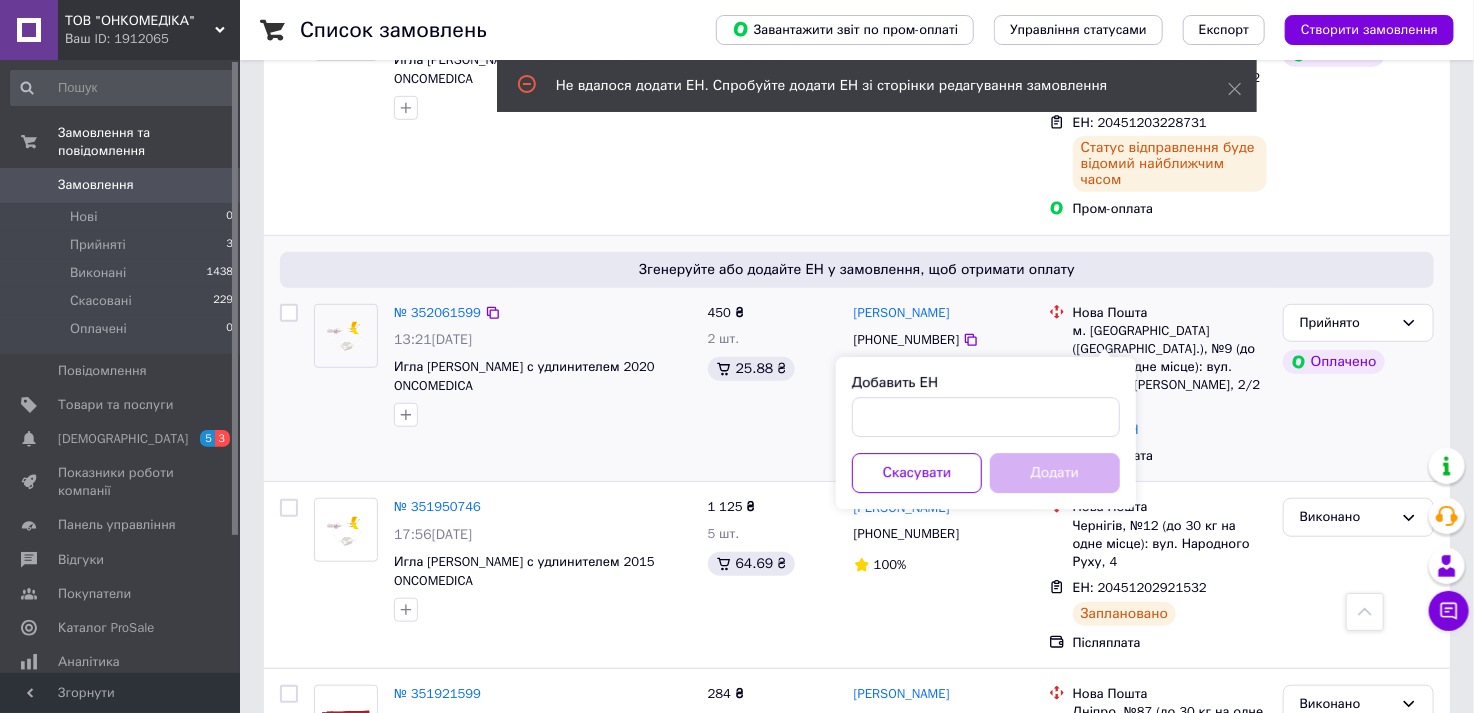 click on "Прийнято Оплачено" at bounding box center (1358, 385) 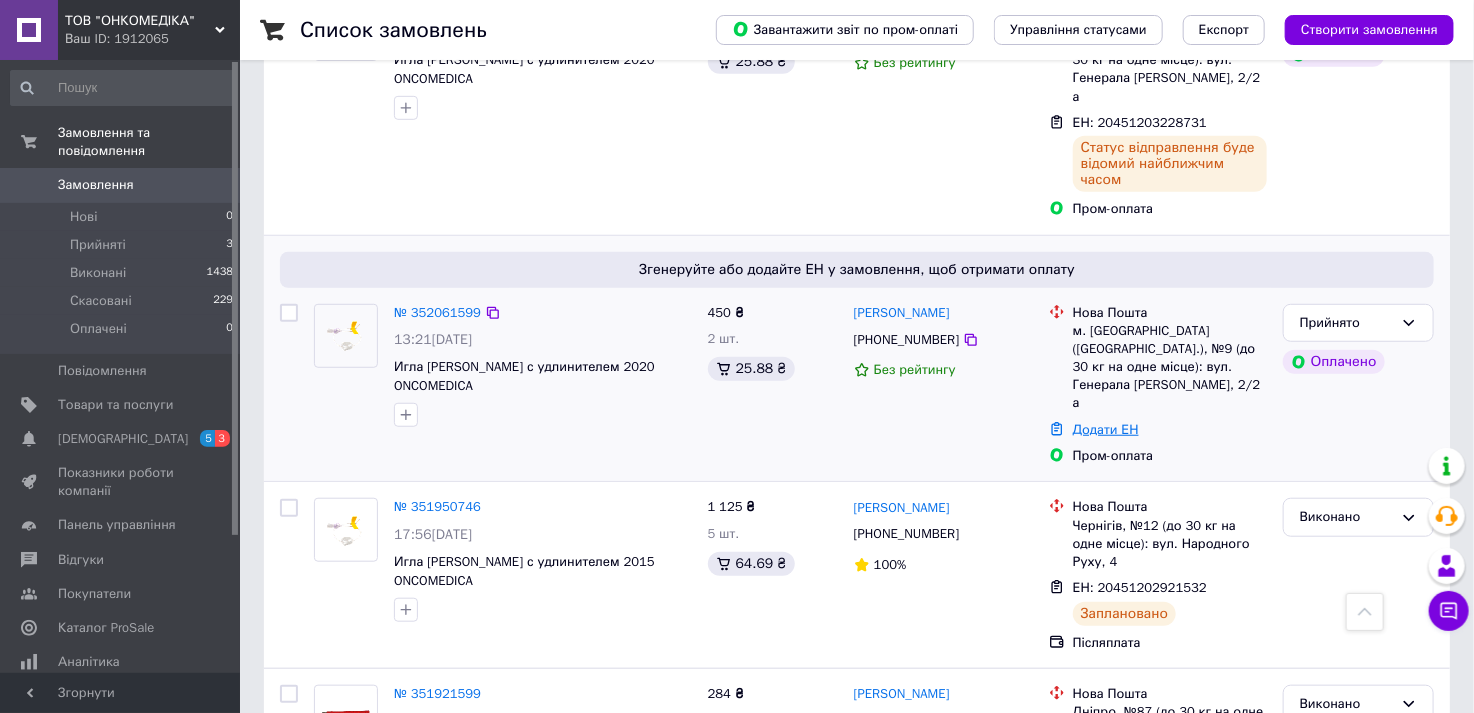 click on "Додати ЕН" at bounding box center [1106, 429] 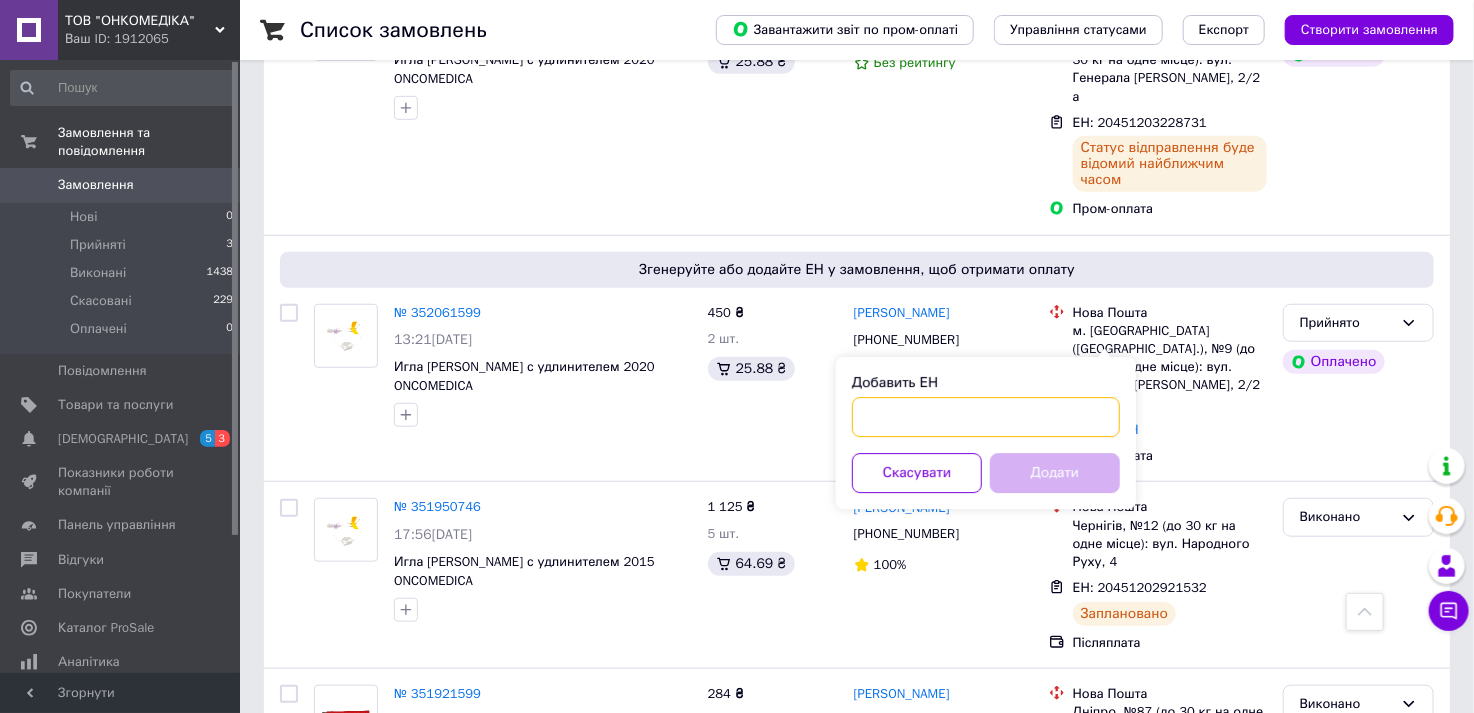 click on "Добавить ЕН" at bounding box center (986, 417) 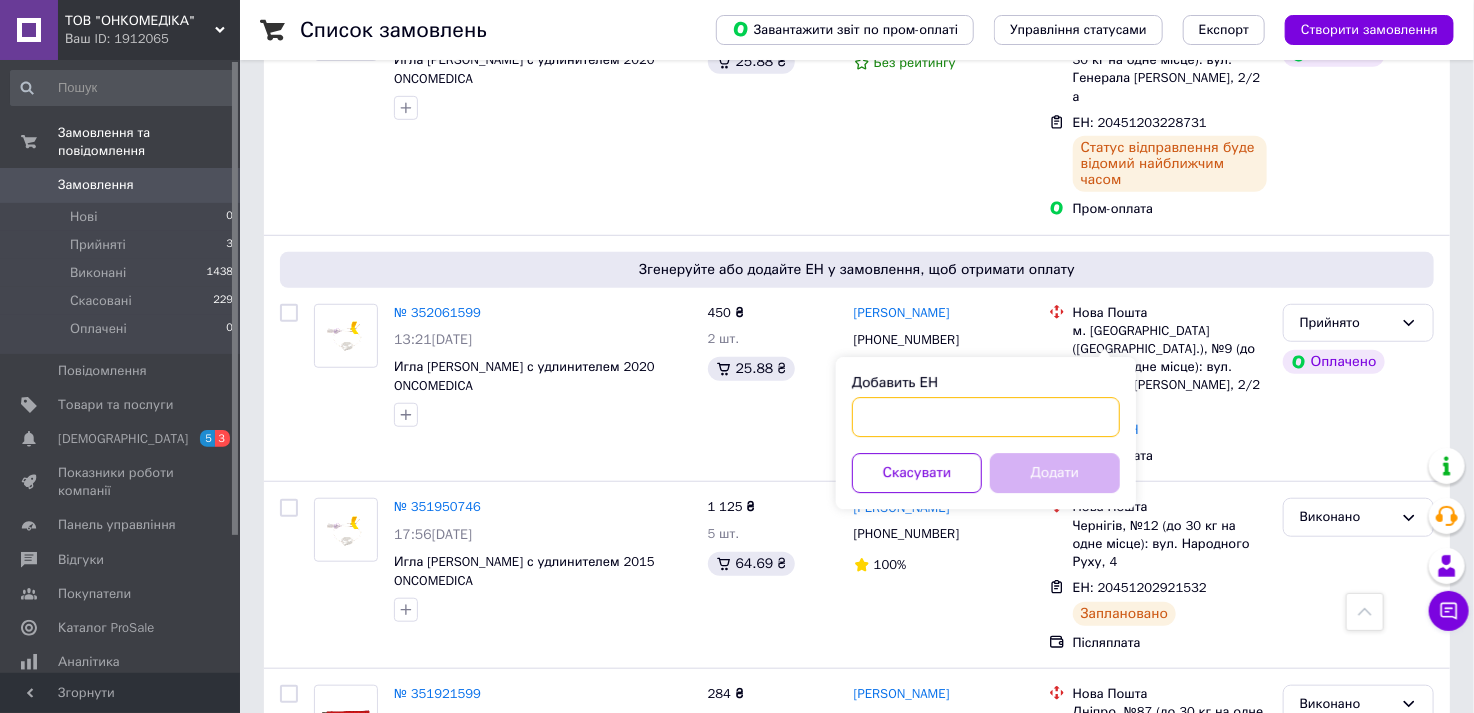 paste on "20451203228731" 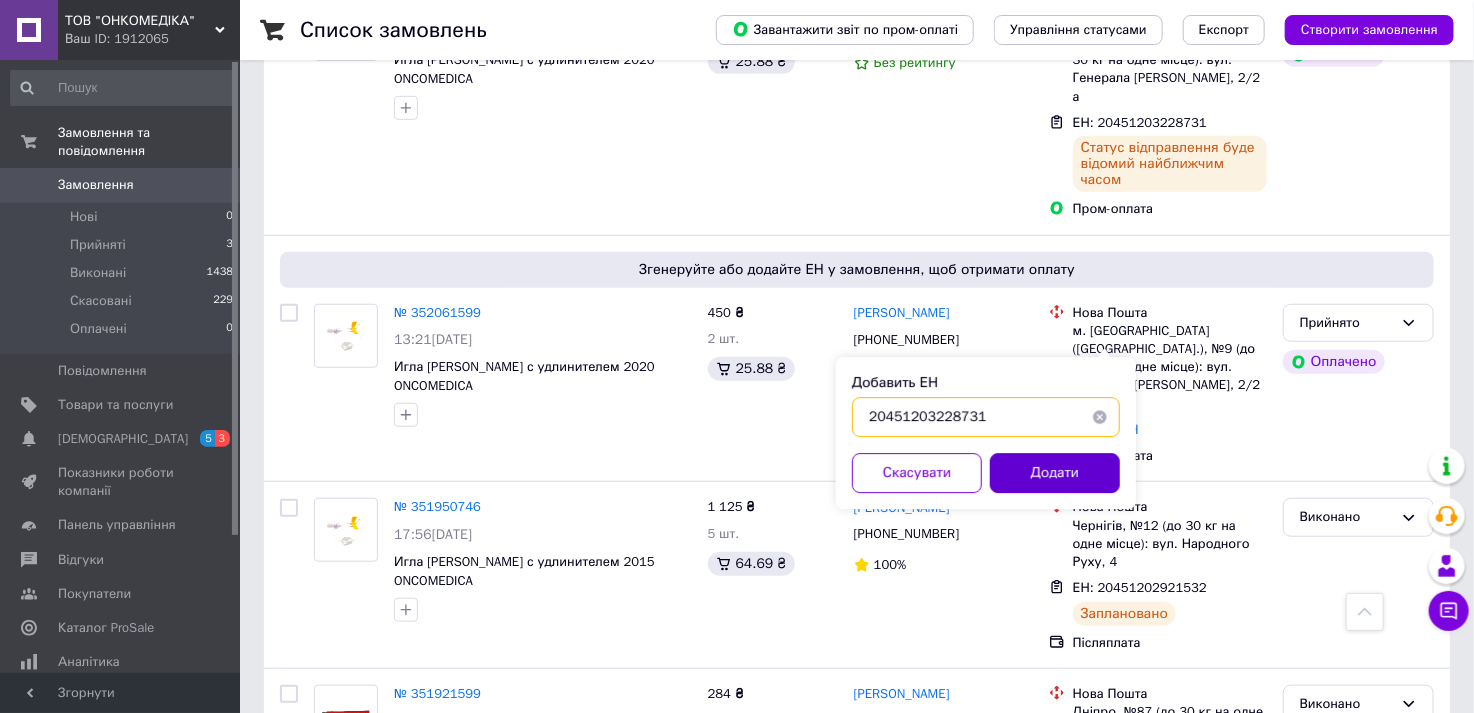 type on "20451203228731" 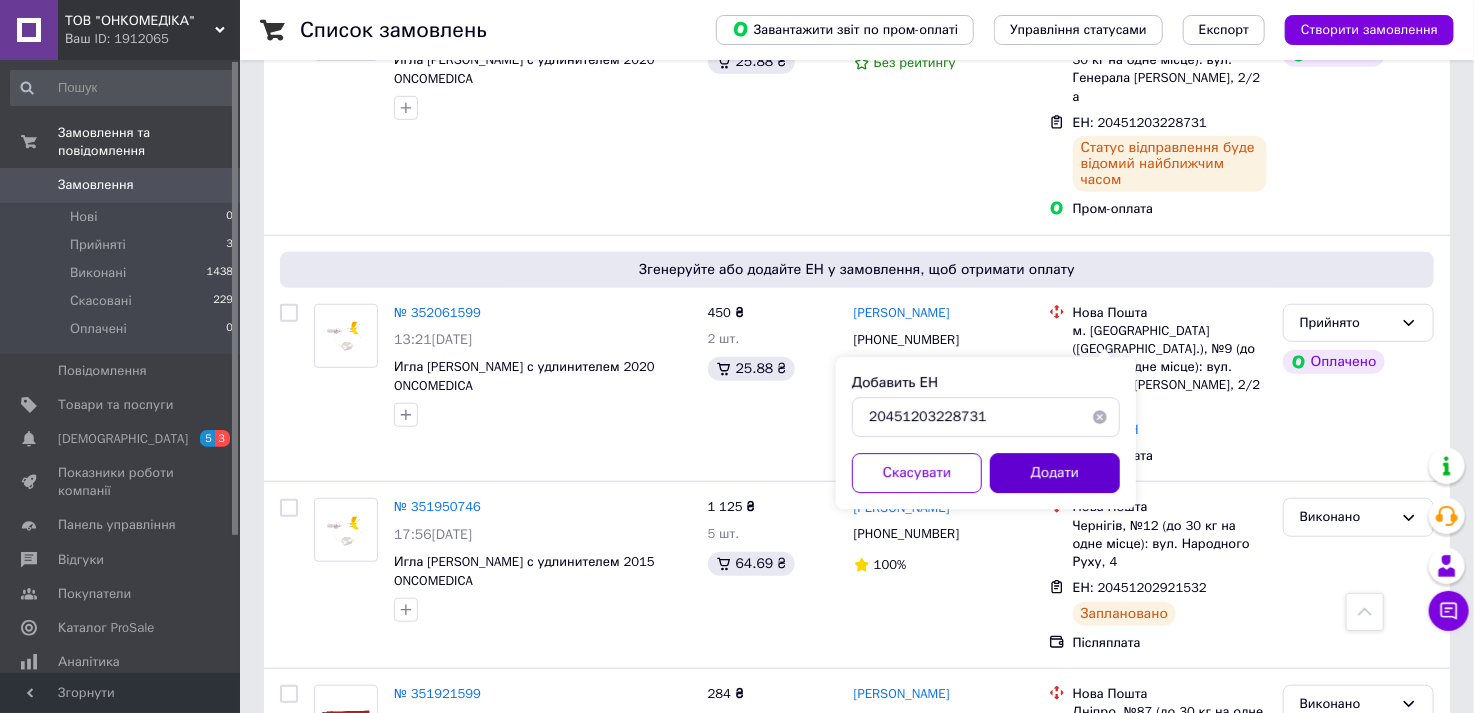 click on "Додати" at bounding box center (1055, 473) 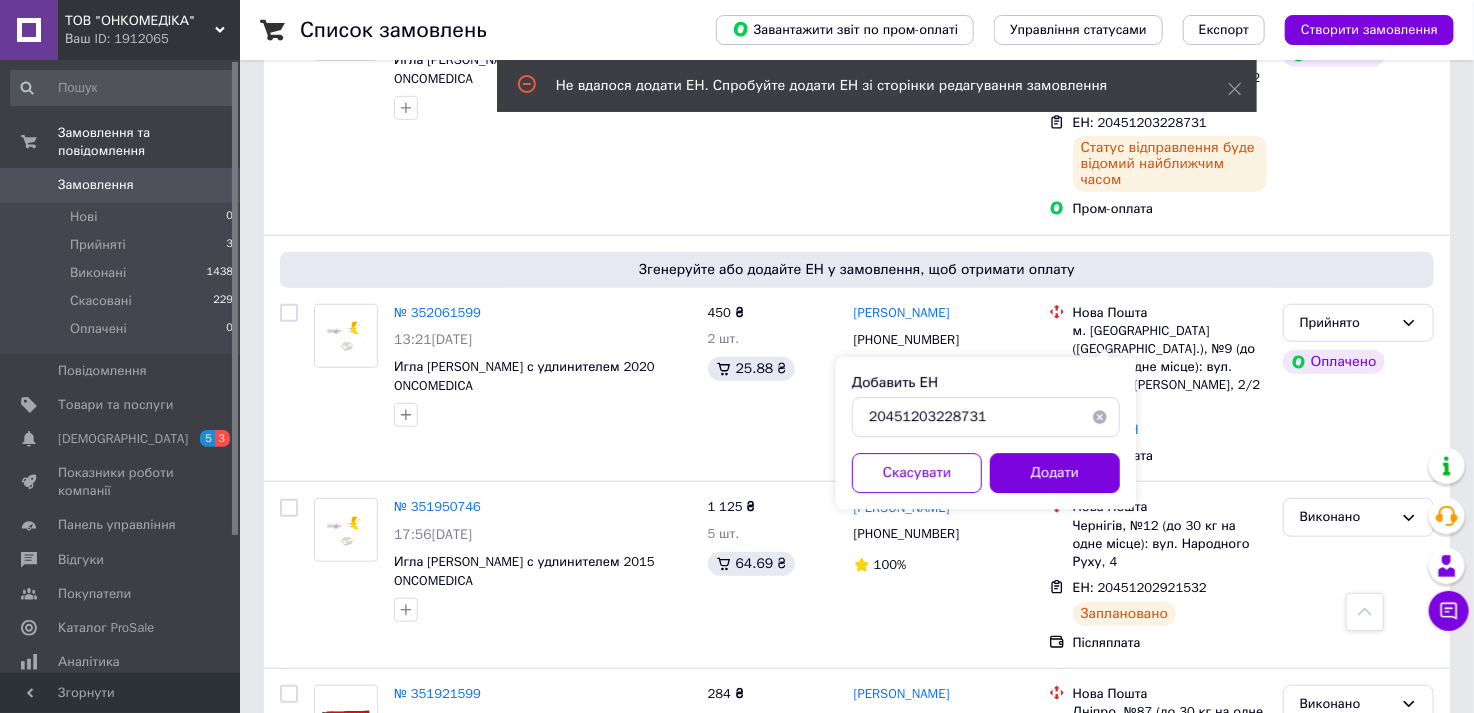 click at bounding box center (1100, 417) 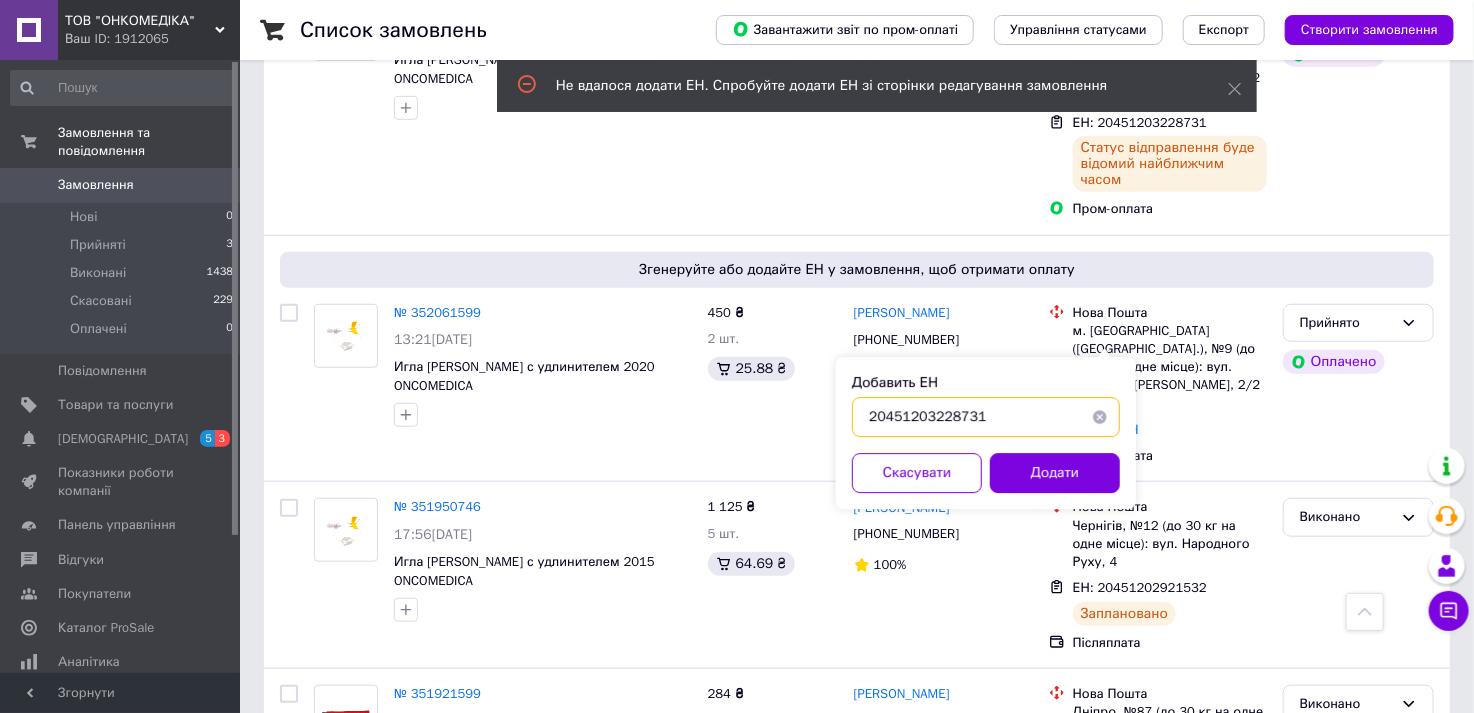 type 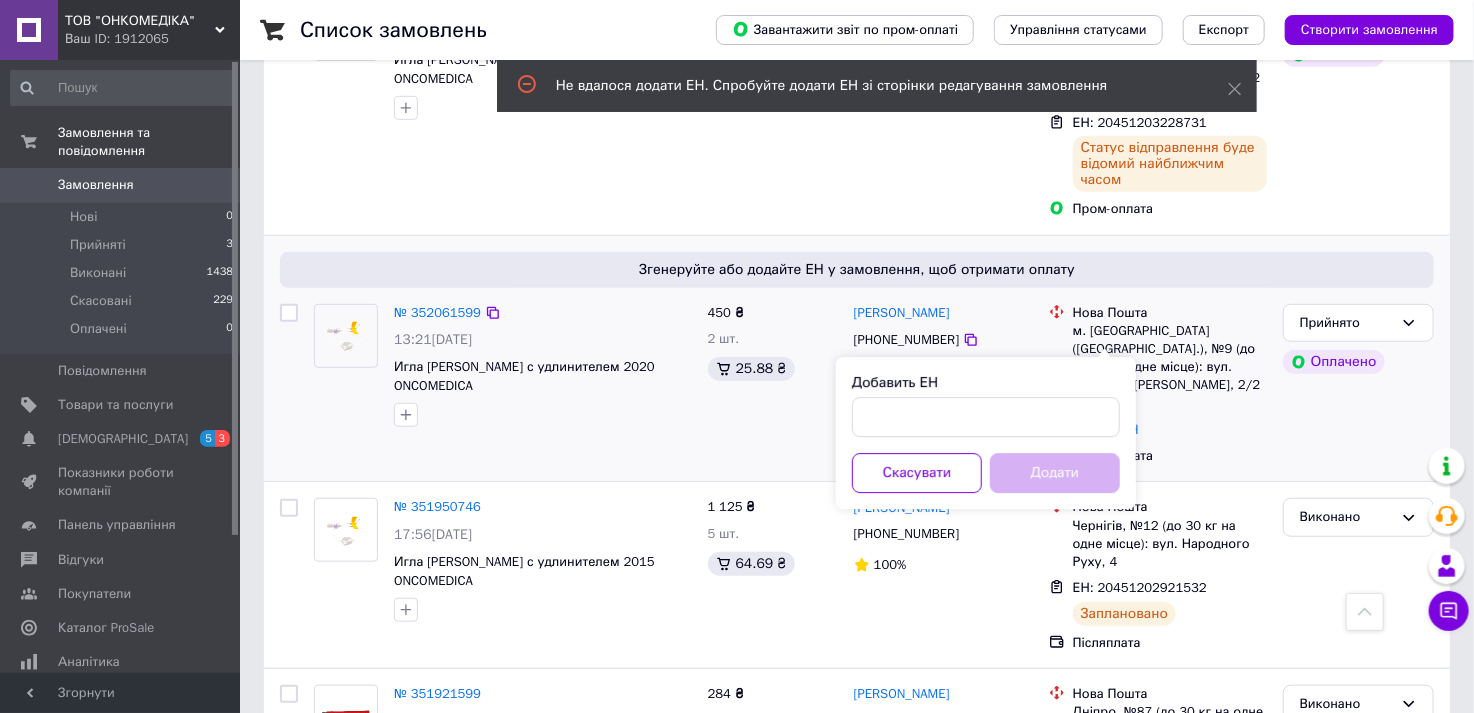 click on "Додати ЕН" at bounding box center (1170, 430) 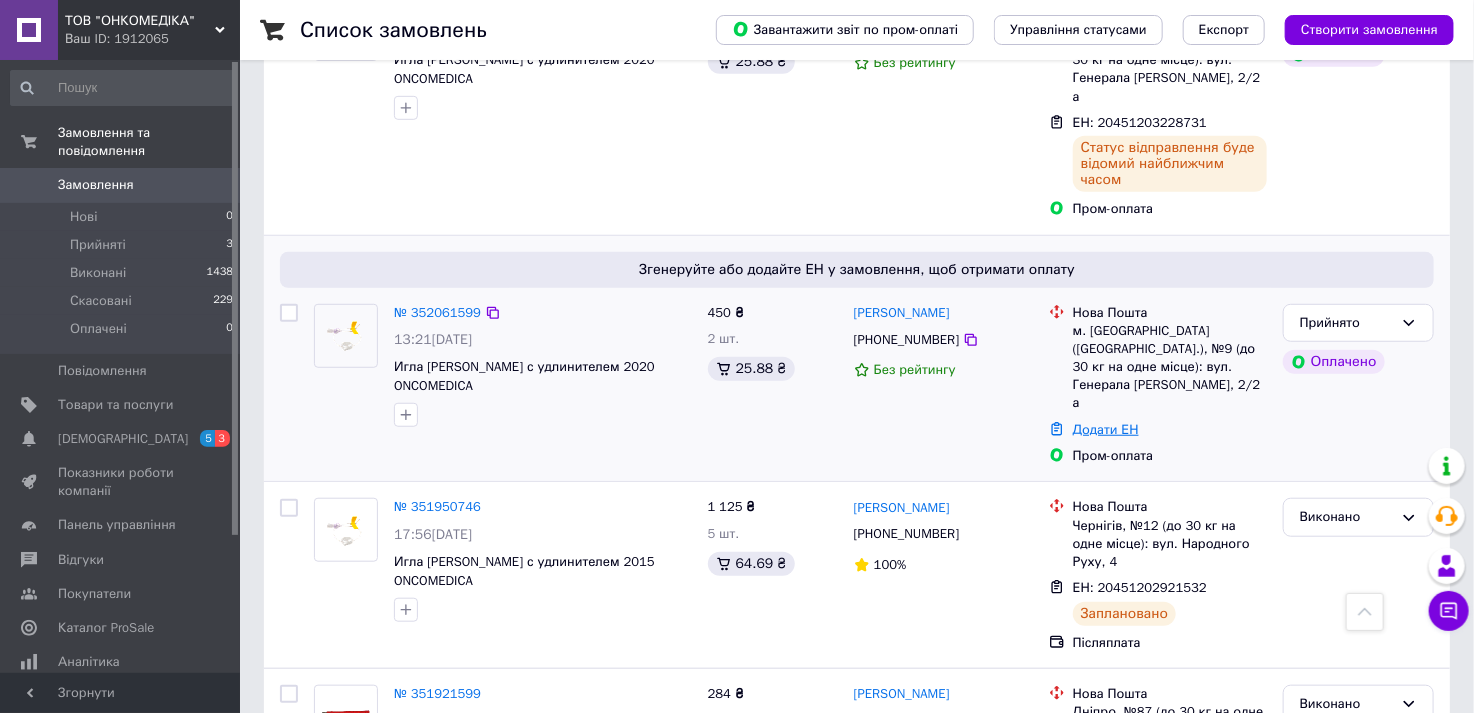 click on "Додати ЕН" at bounding box center [1106, 429] 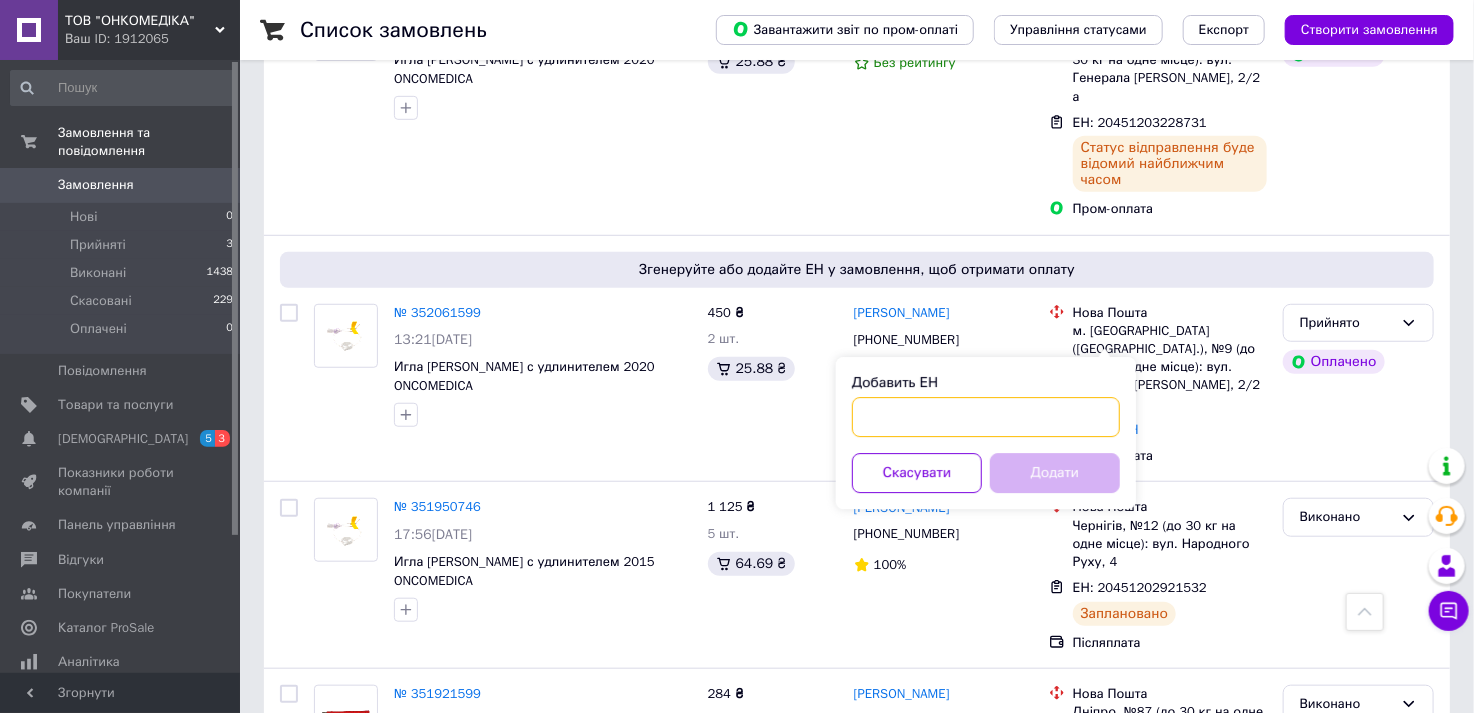 click on "Добавить ЕН" at bounding box center [986, 417] 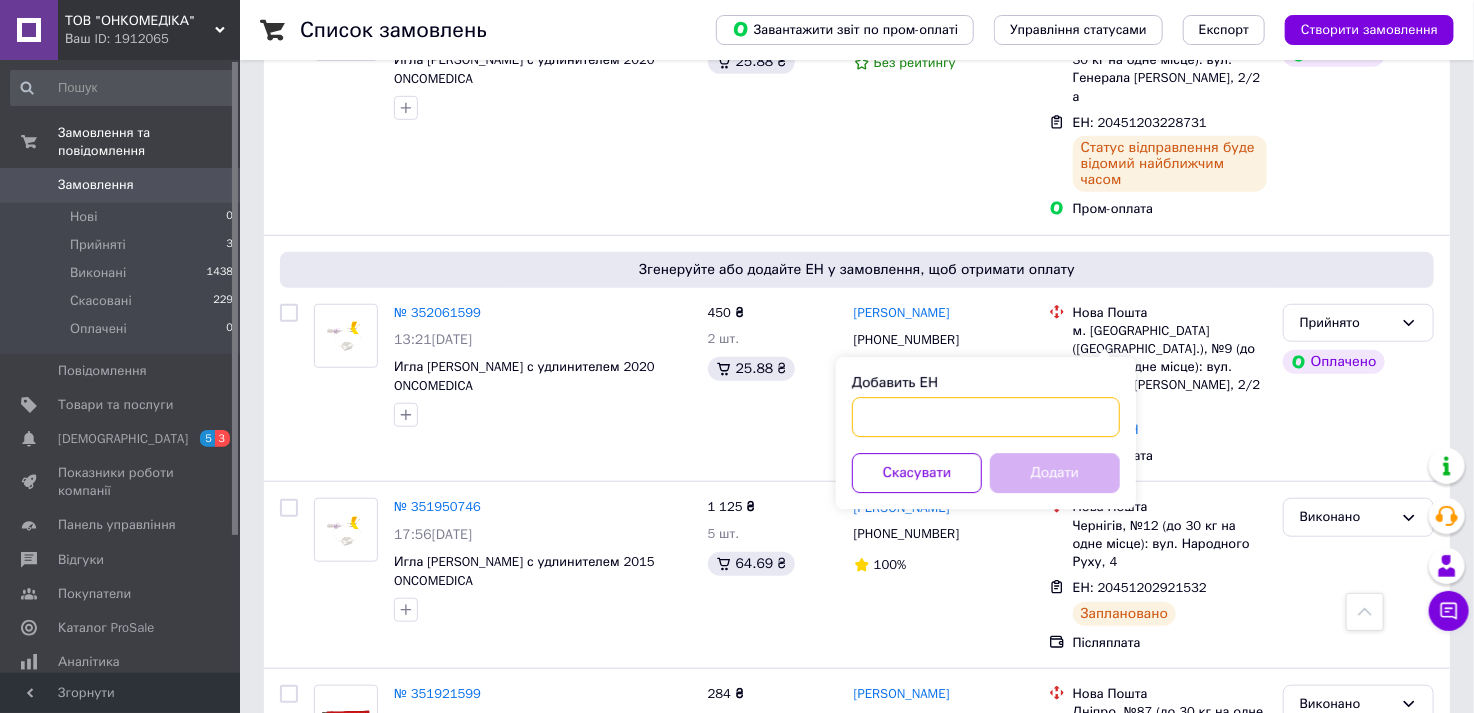 paste on "20451203228731" 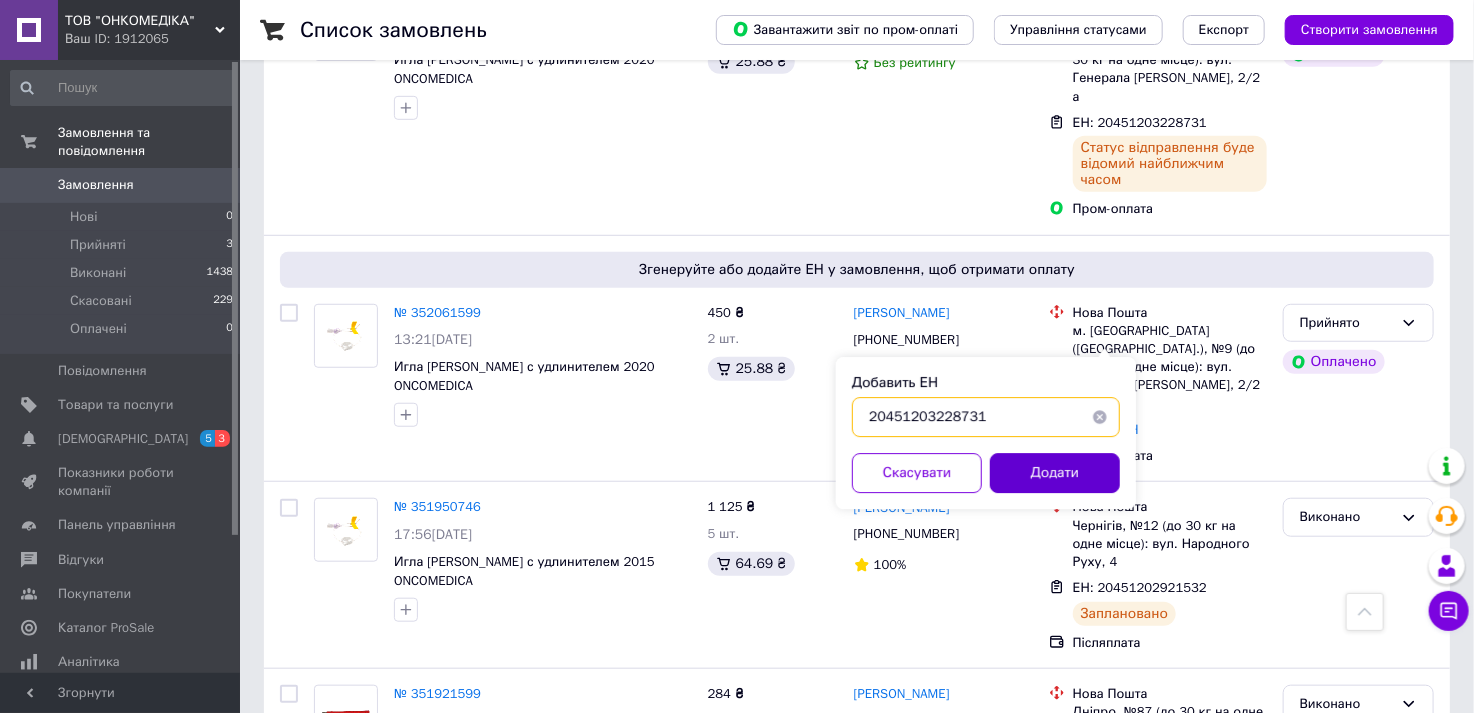 type on "20451203228731" 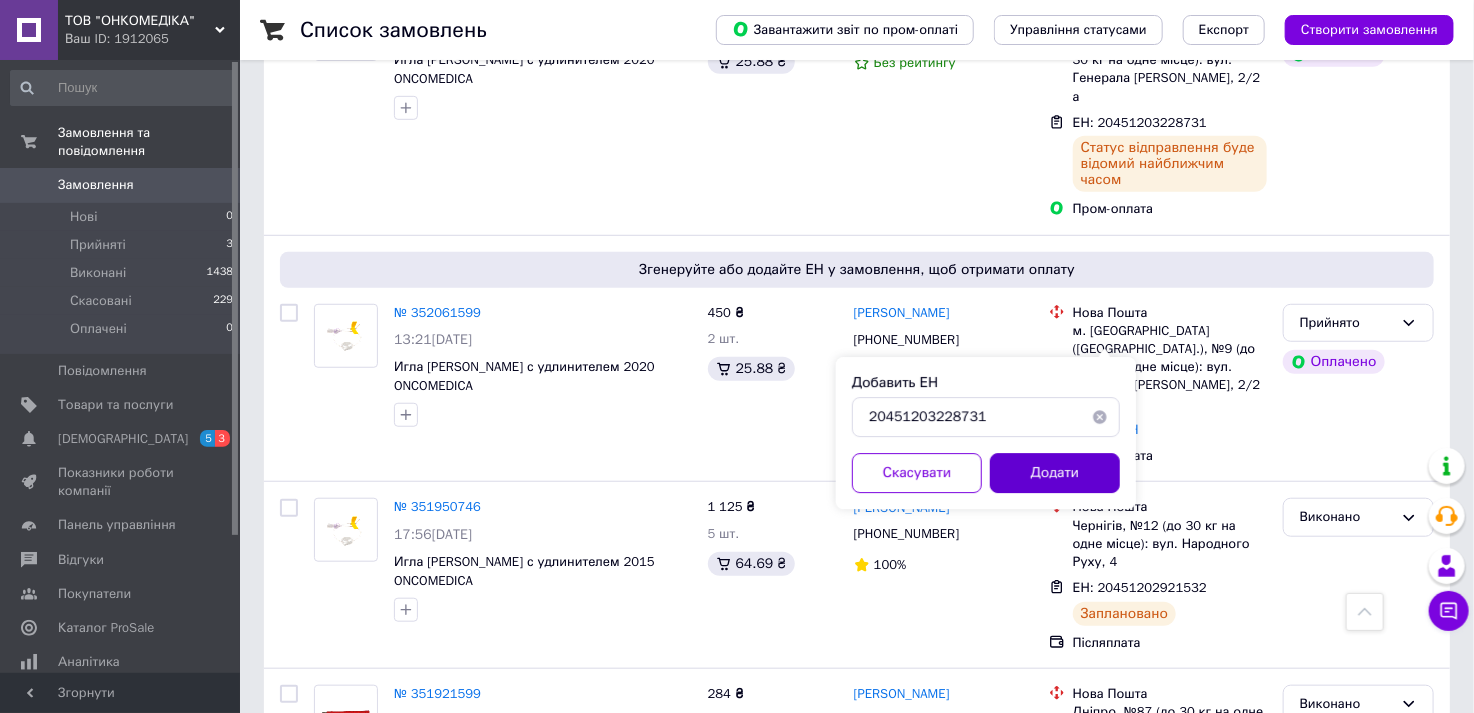 click on "Додати" at bounding box center [1055, 473] 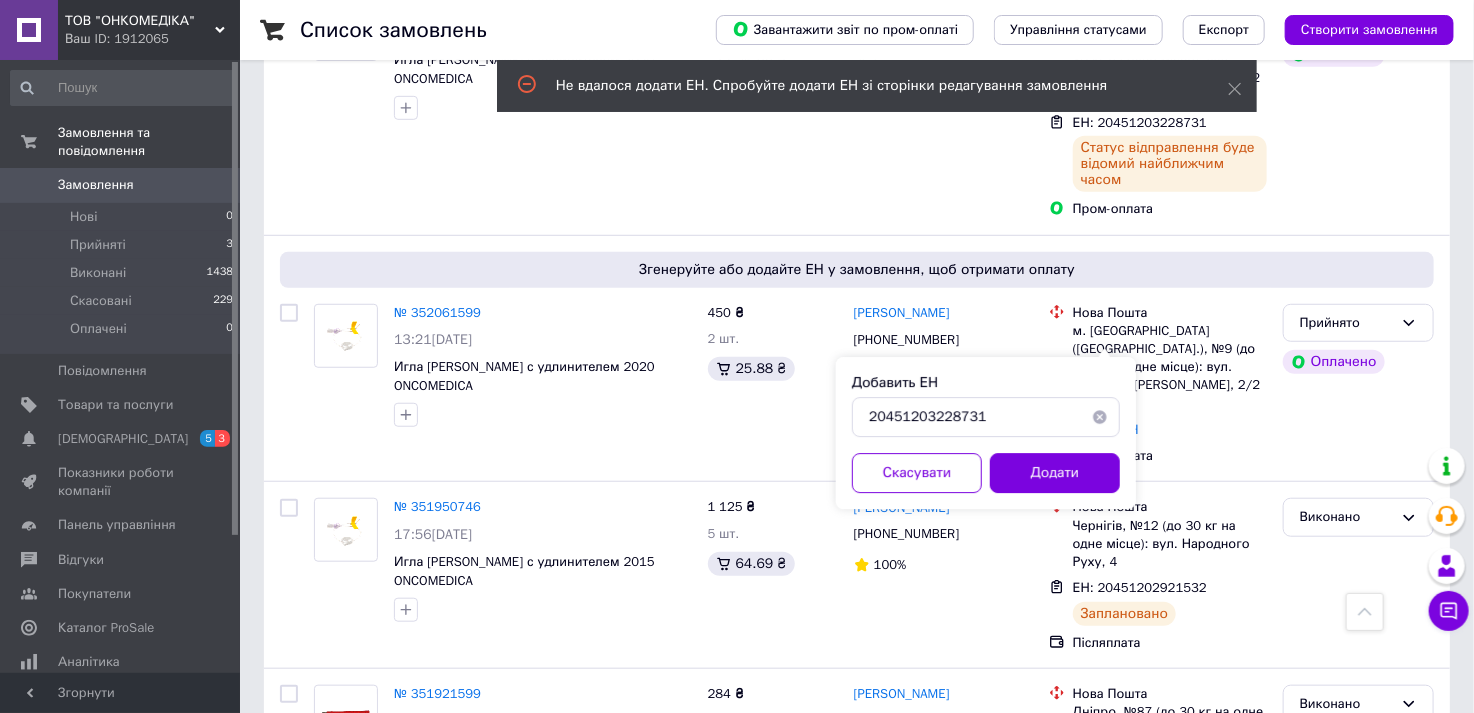 click at bounding box center [1100, 417] 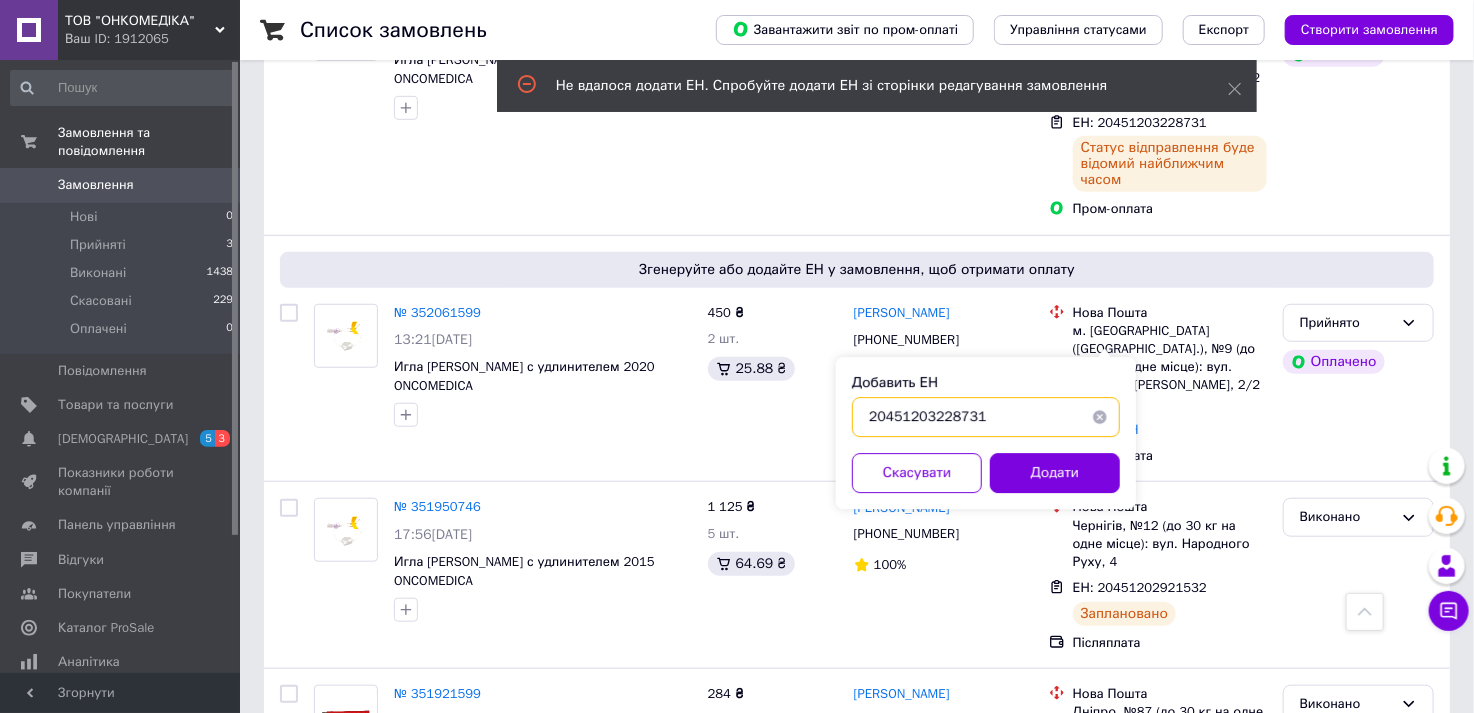type 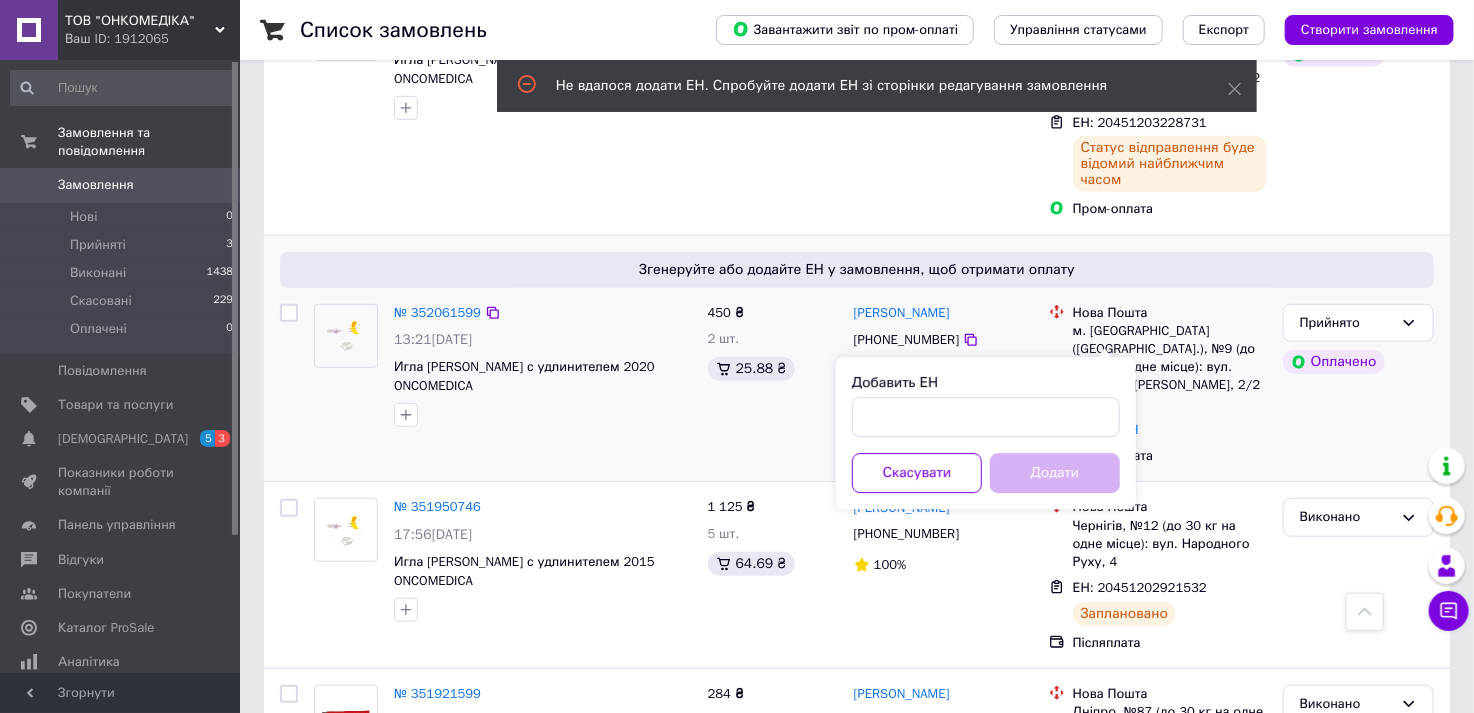 click on "Додати ЕН" at bounding box center [1170, 430] 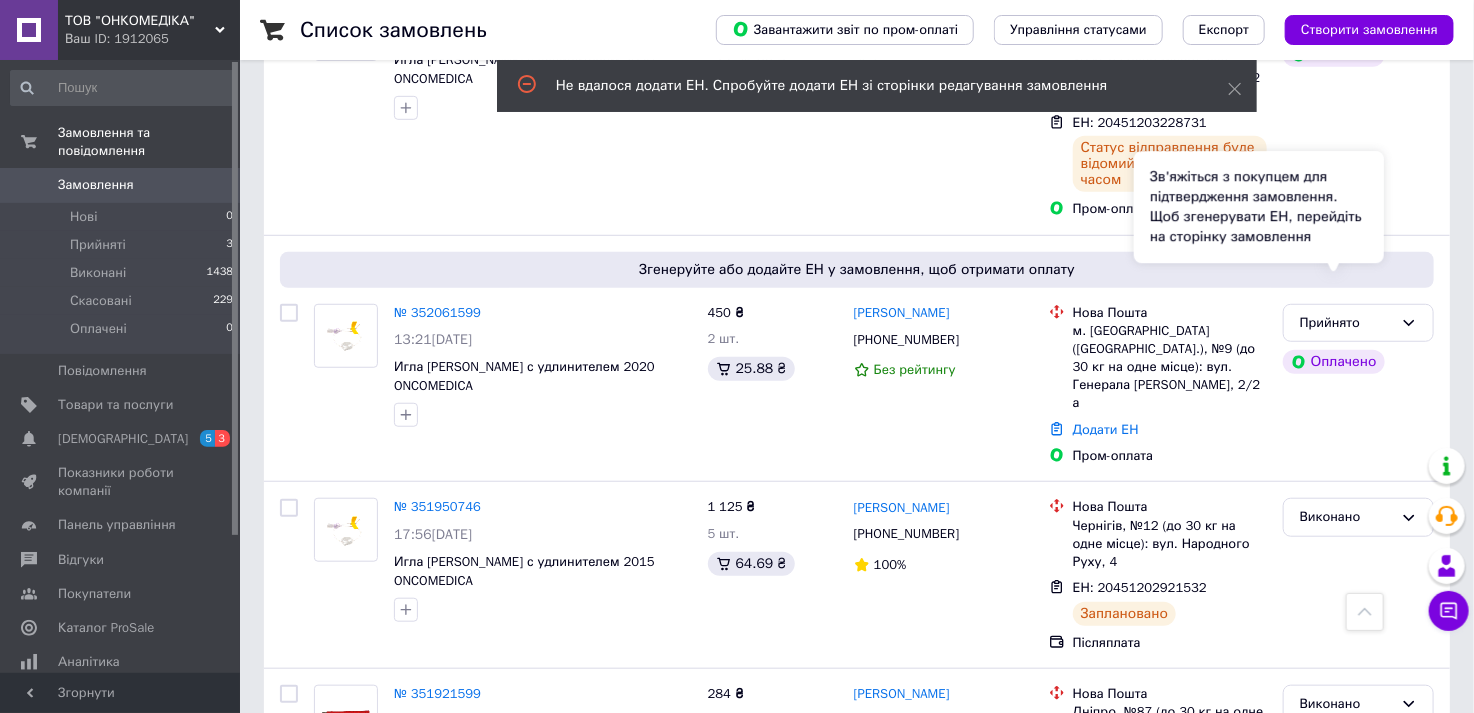 click on "Зв'яжіться з покупцем для підтвердження замовлення.
Щоб згенерувати ЕН, перейдіть на сторінку замовлення" at bounding box center [1259, 207] 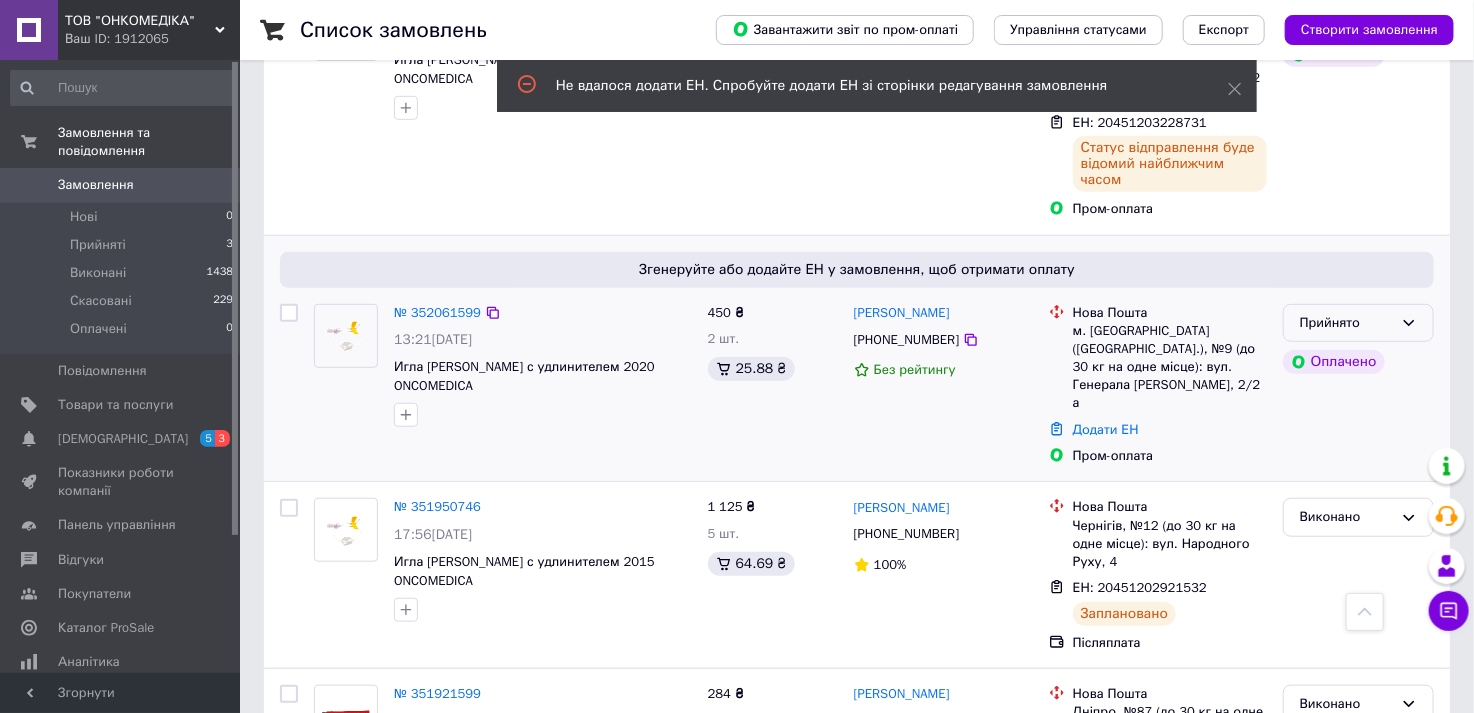 drag, startPoint x: 1437, startPoint y: 250, endPoint x: 1420, endPoint y: 247, distance: 17.262676 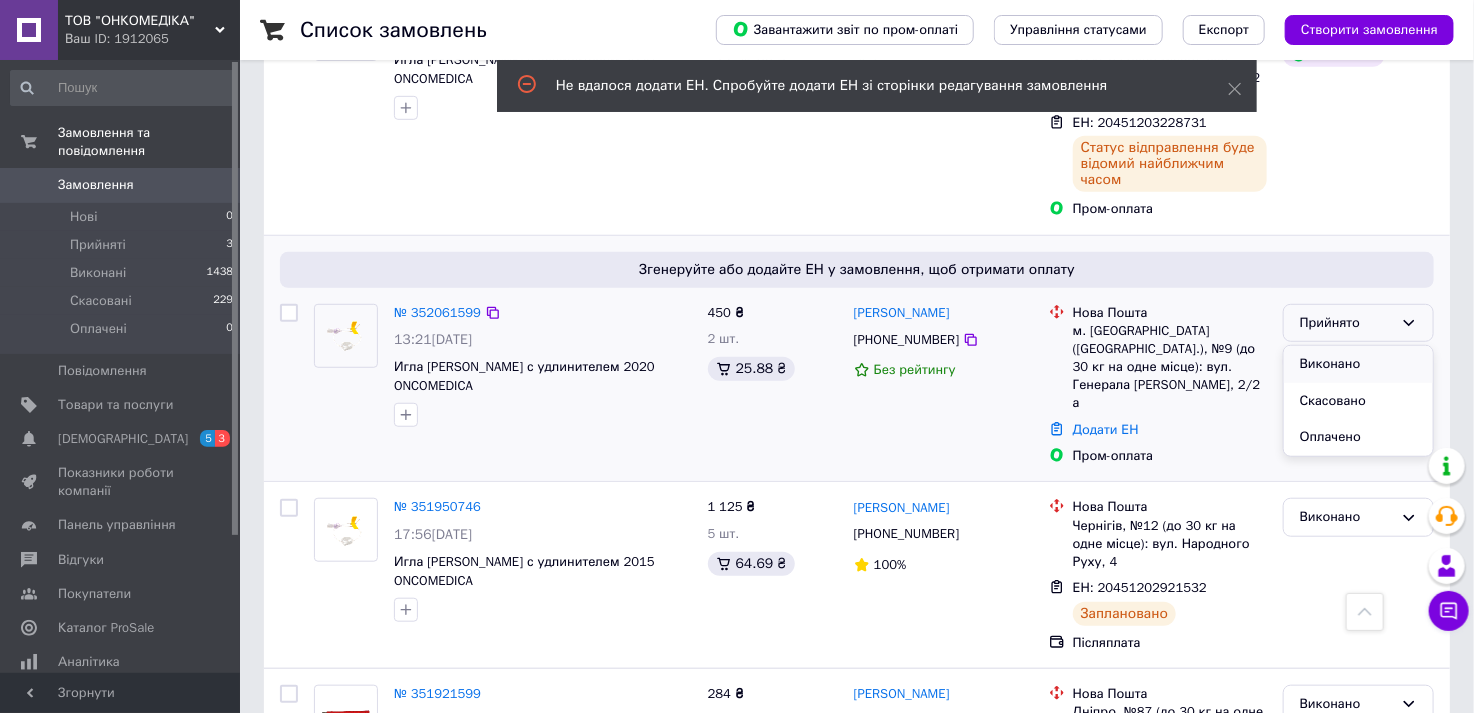 click on "Виконано" at bounding box center (1358, 364) 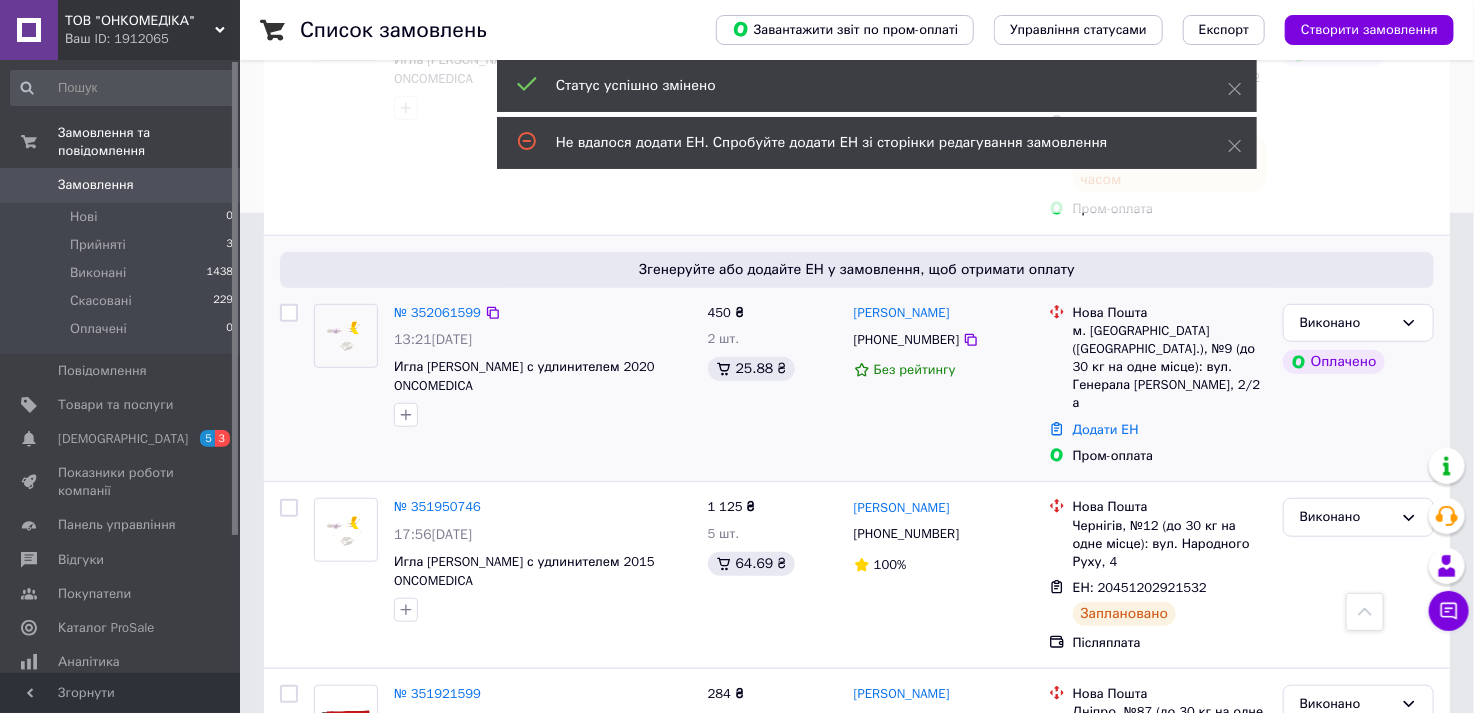 click on "Нова Пошта м. Миколаїв (Миколаївська обл.), №9 (до 30 кг на одне місце): вул. Генерала Олексія Алмазова, 2/2 а Додати ЕН Пром-оплата" at bounding box center (1158, 385) 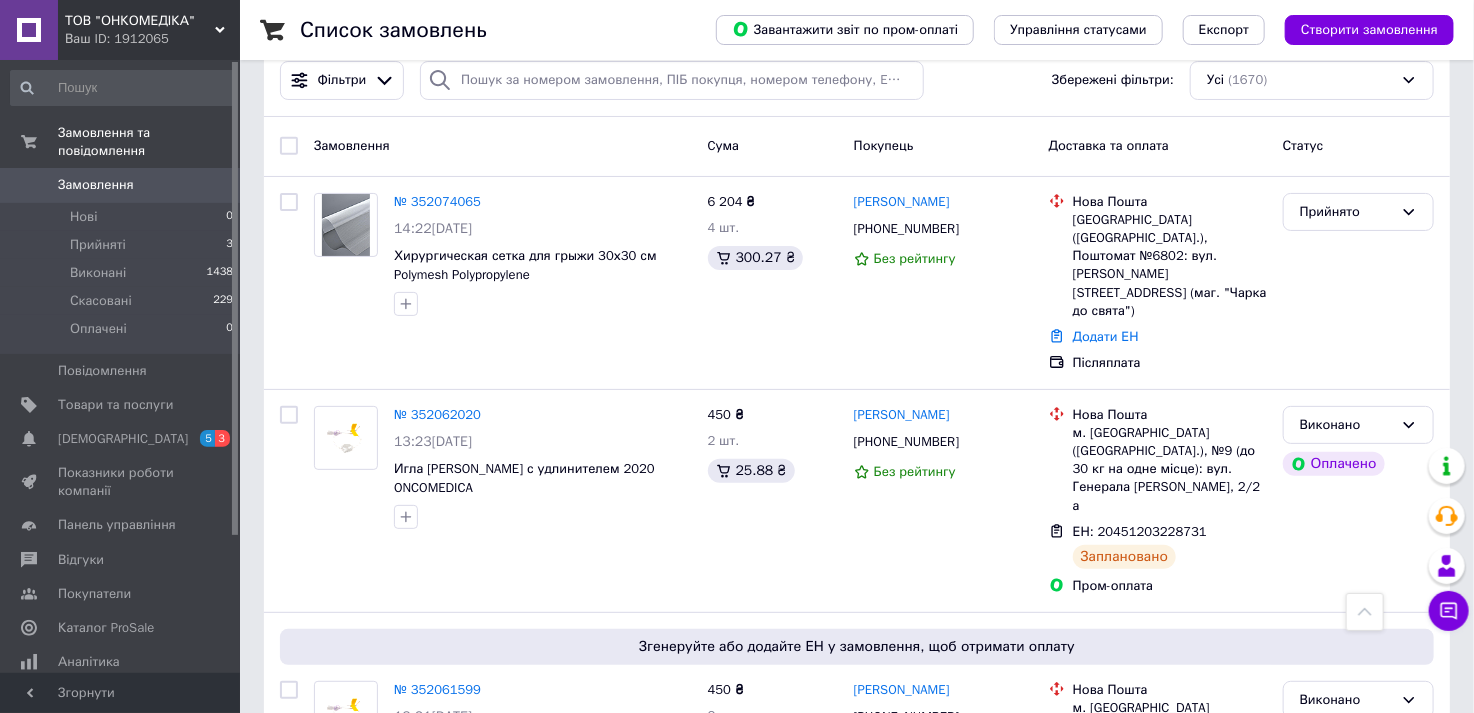 scroll, scrollTop: 0, scrollLeft: 0, axis: both 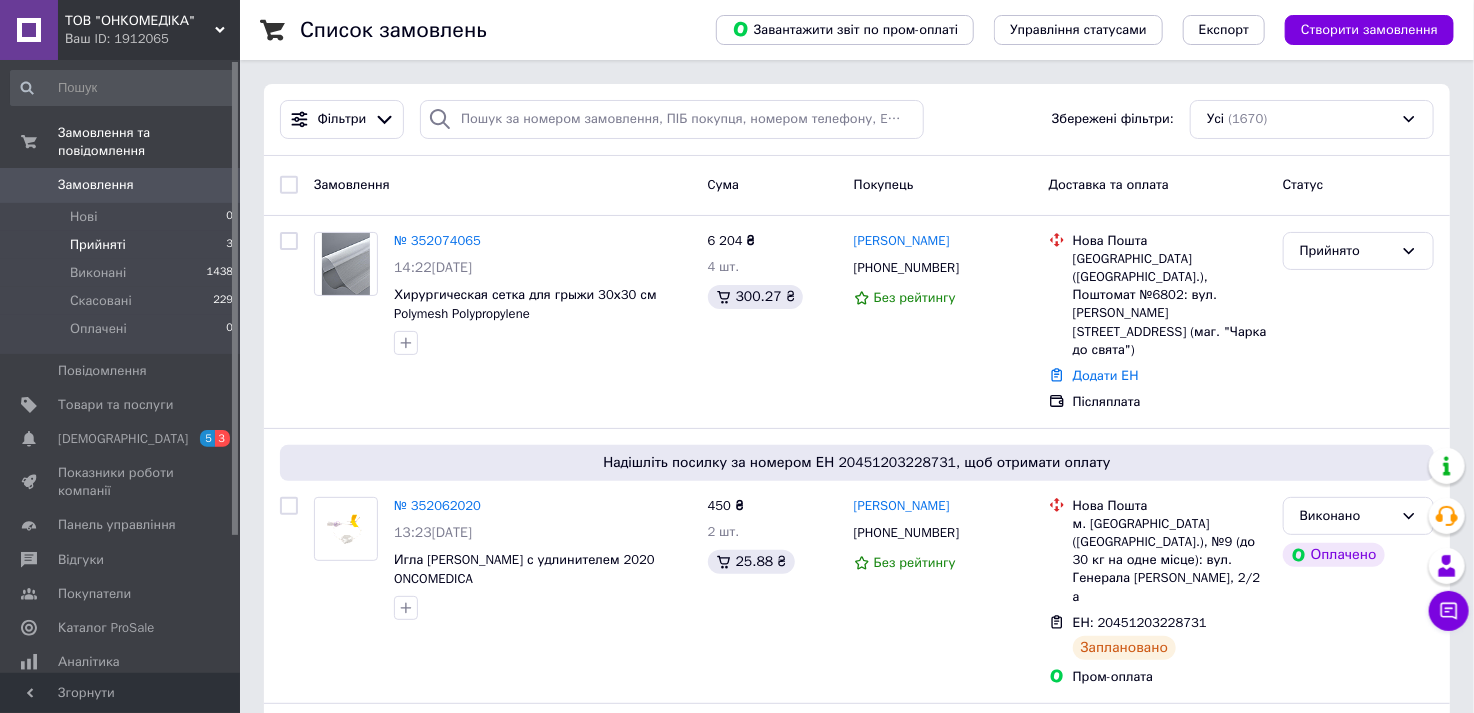 click on "Прийняті 3" at bounding box center [122, 245] 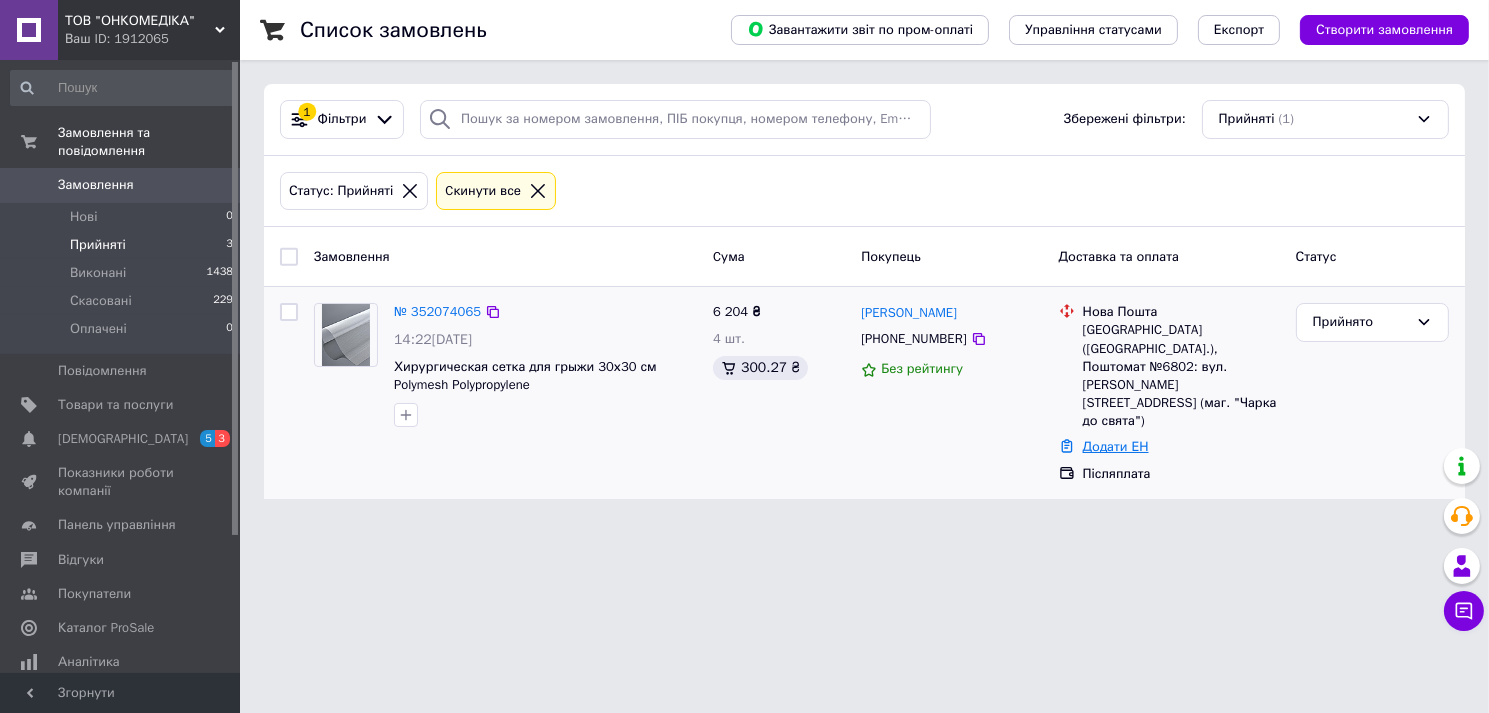 click on "Додати ЕН" at bounding box center (1116, 446) 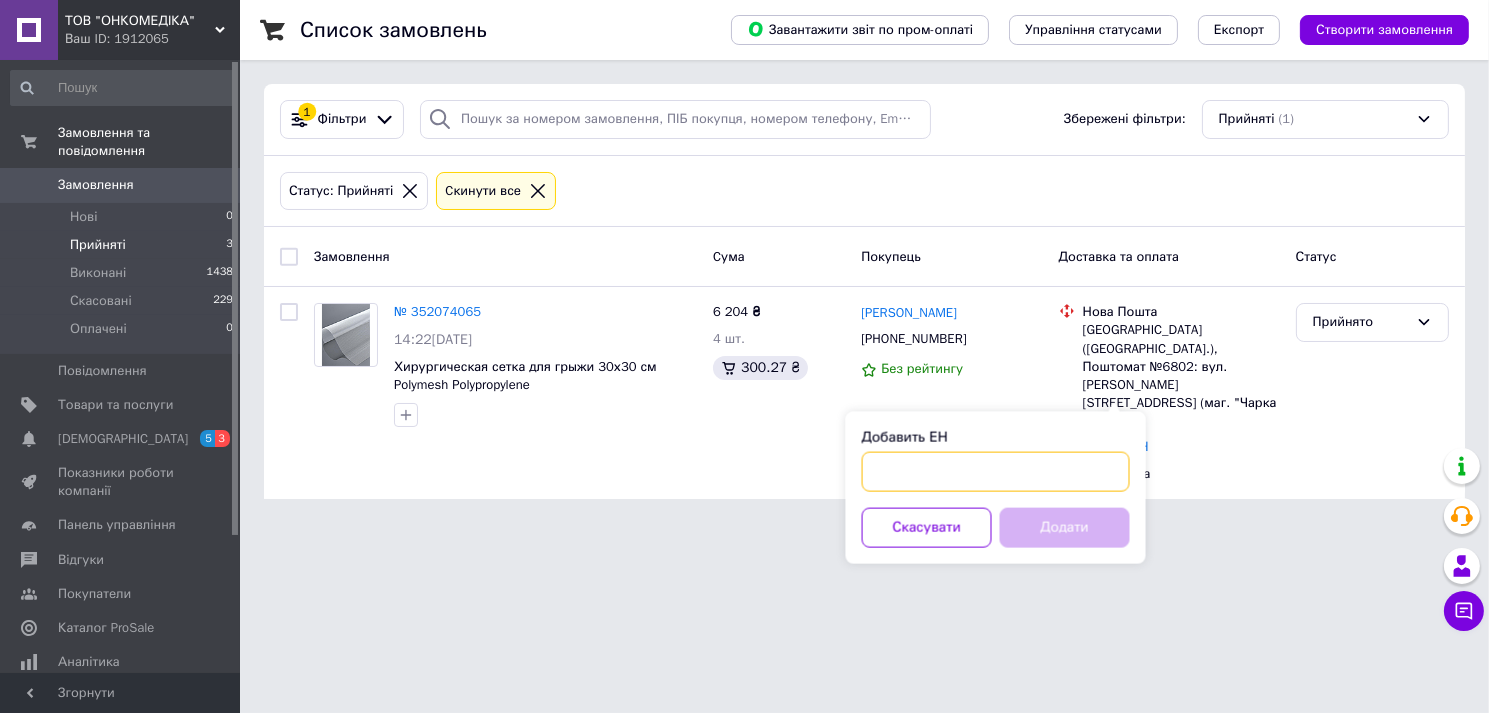 click on "Добавить ЕН" at bounding box center [996, 472] 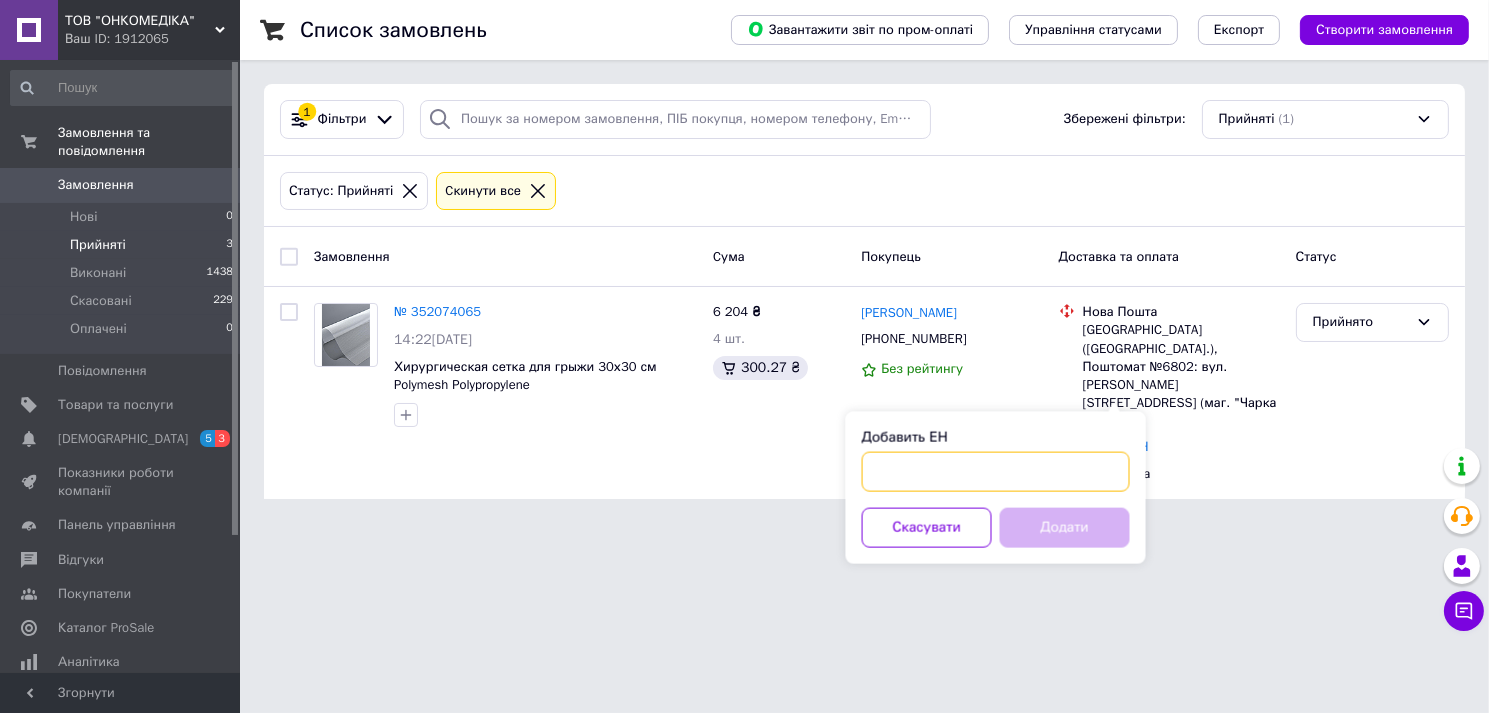 paste on "20451203253028" 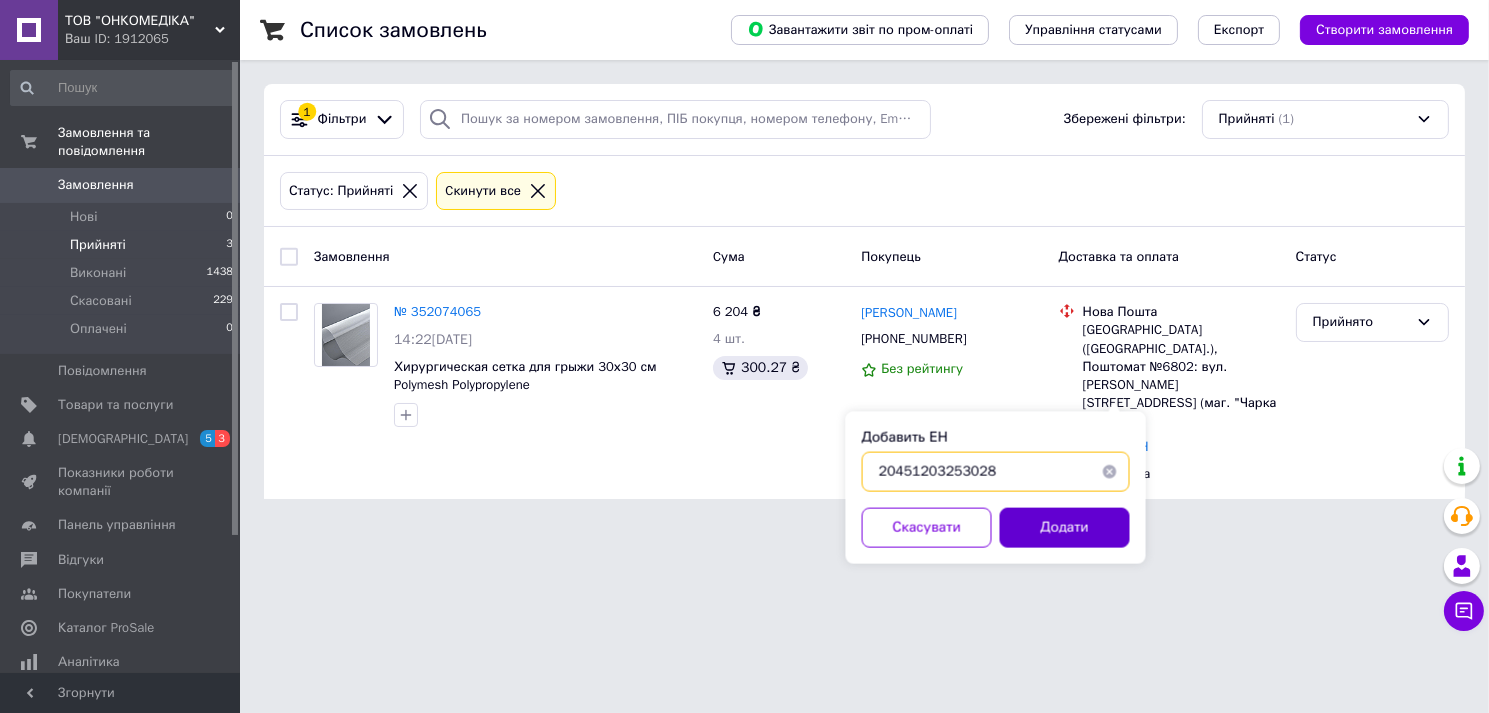 type on "20451203253028" 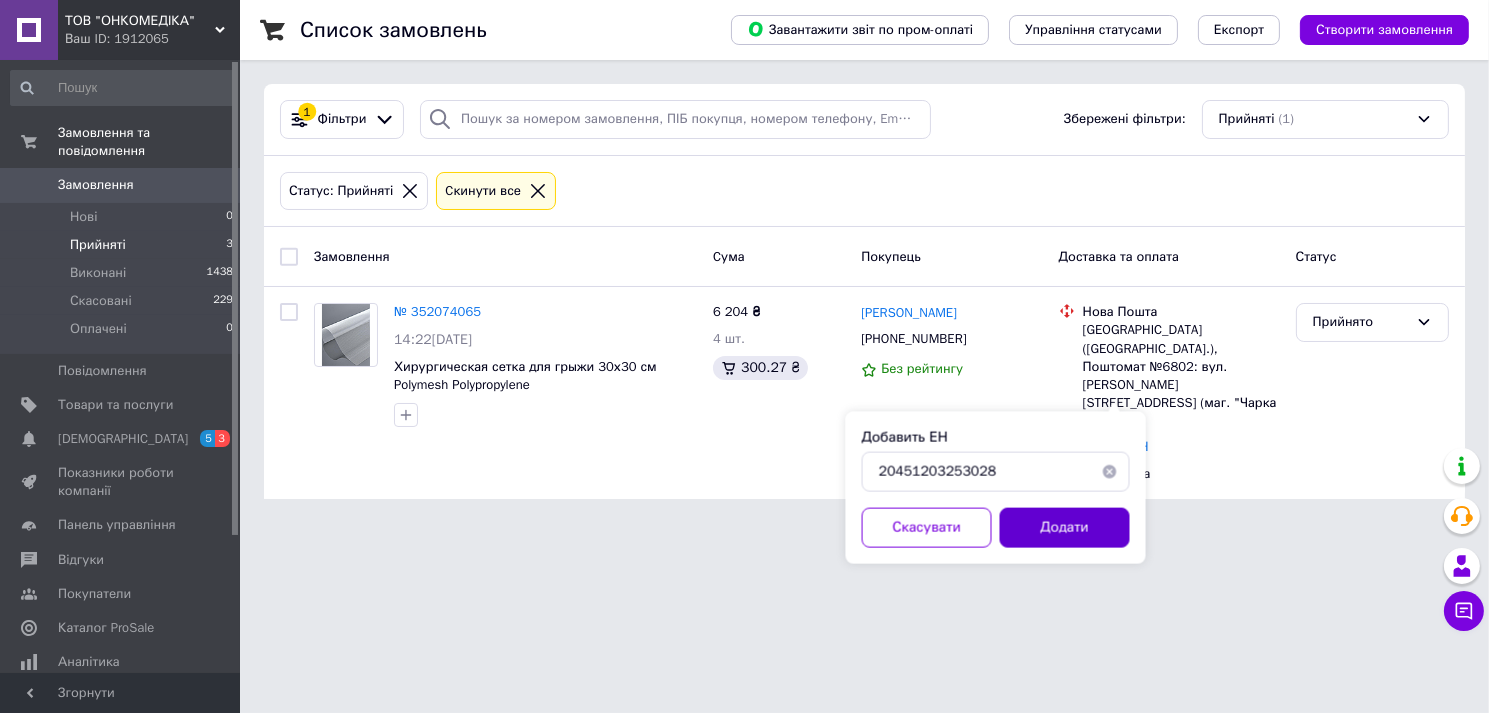 click on "Додати" at bounding box center [1065, 528] 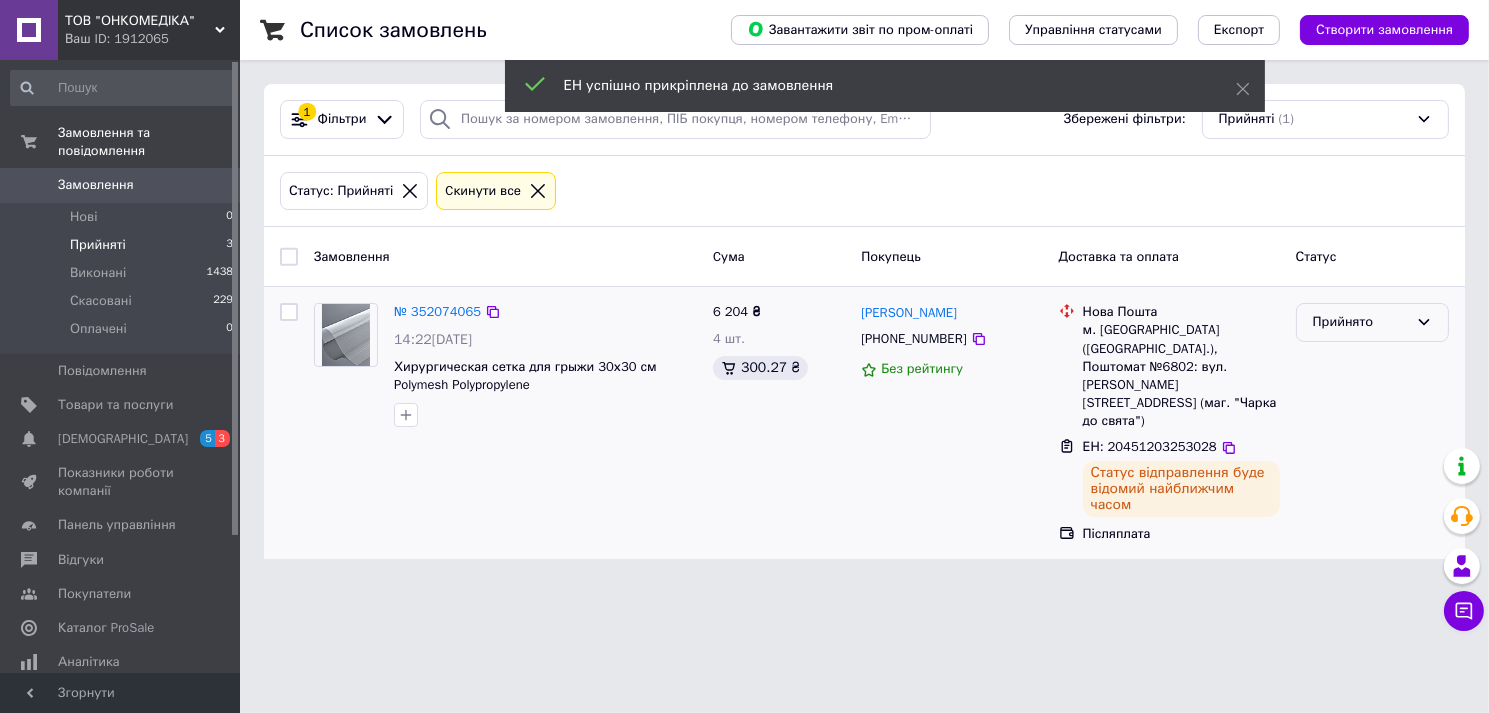 click on "Прийнято" at bounding box center (1360, 322) 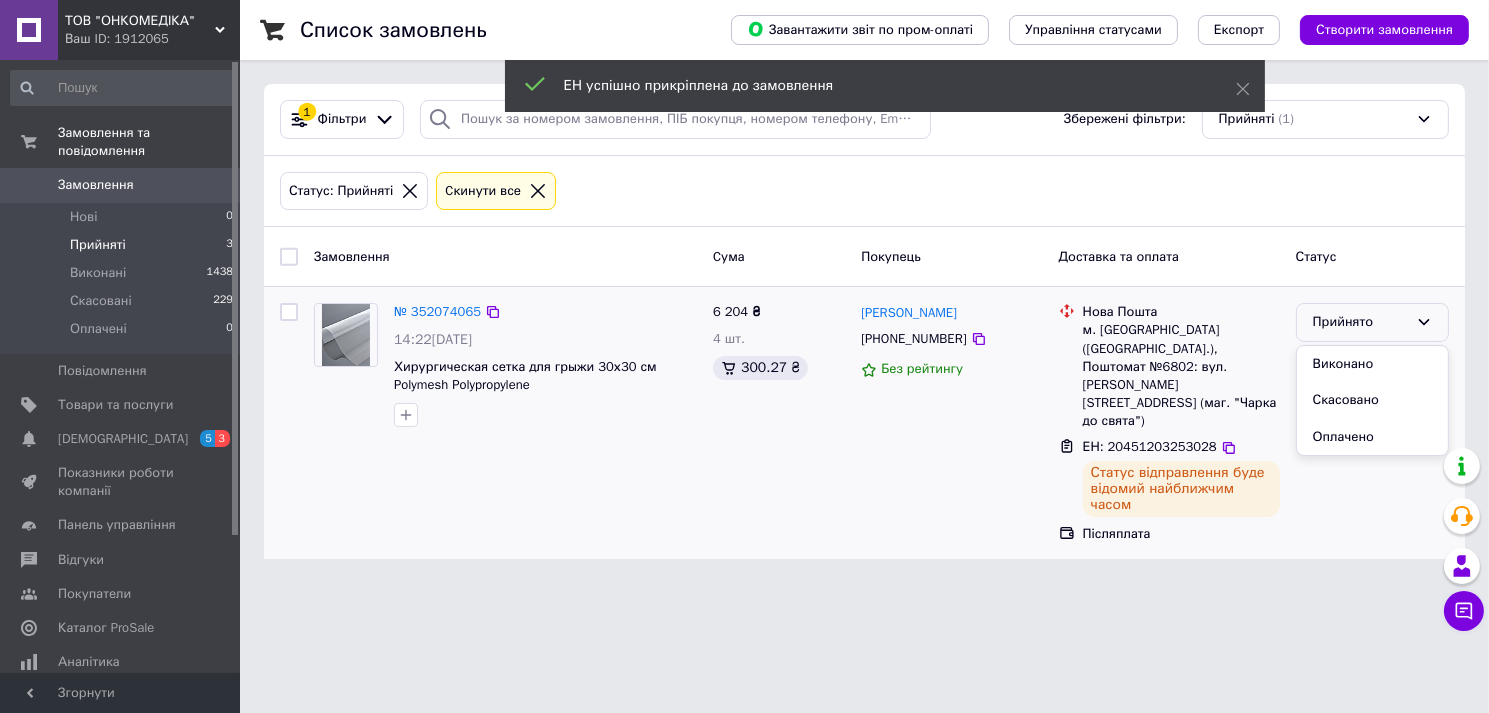 drag, startPoint x: 1390, startPoint y: 365, endPoint x: 1372, endPoint y: 375, distance: 20.59126 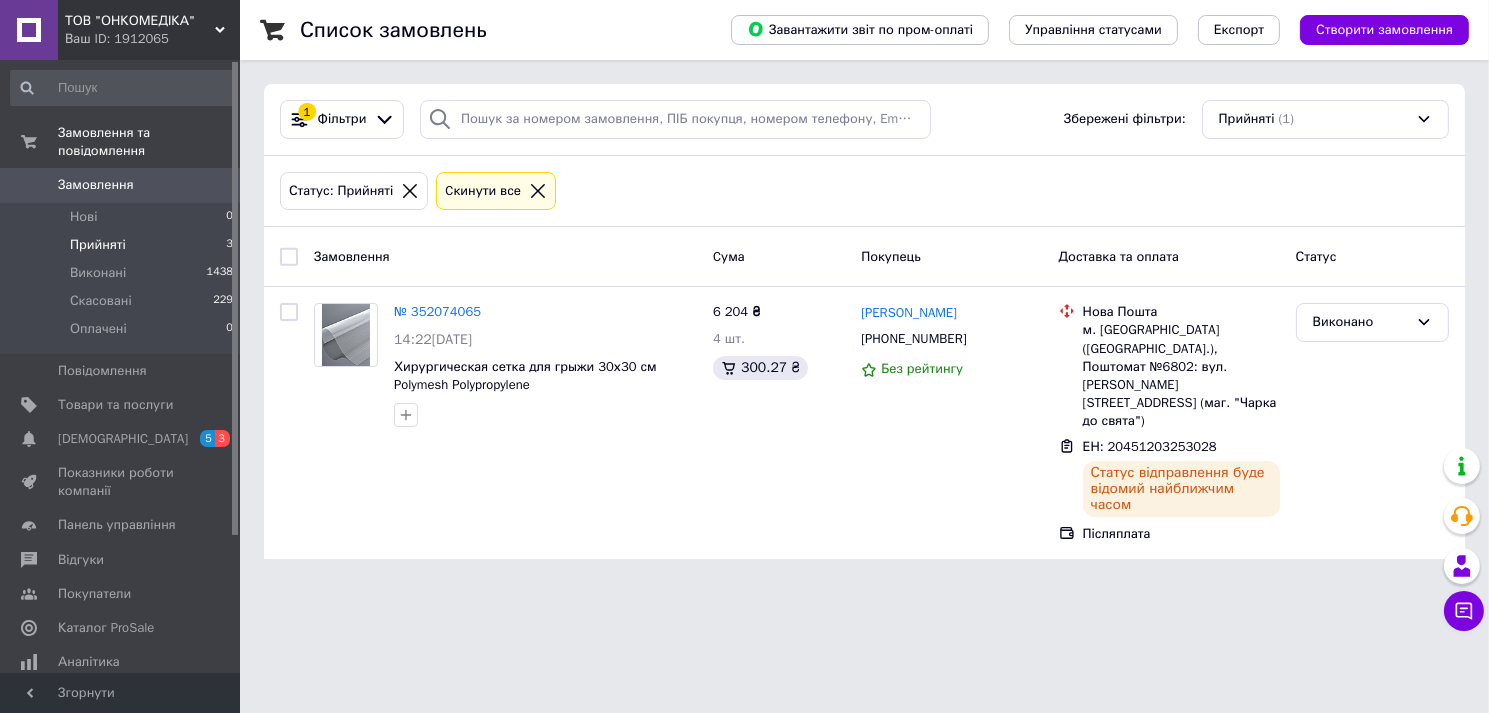 click on "ТОВ "ОНКОМЕДІКА" Ваш ID: 1912065 Сайт ТОВ "ОНКОМЕДІКА" Кабінет покупця Перевірити стан системи Сторінка на порталі Покупець Довідка Вийти Замовлення та повідомлення Замовлення 0 Нові 0 Прийняті 3 Виконані 1438 Скасовані 229 Оплачені 0 Повідомлення 0 Товари та послуги Сповіщення 5 3 Показники роботи компанії Панель управління Відгуки Покупатели Каталог ProSale Аналітика Управління сайтом Гаманець компанії Маркет Налаштування Тарифи та рахунки Prom топ Згорнути
Список замовлень   Управління статусами 1 (1)" at bounding box center (744, 291) 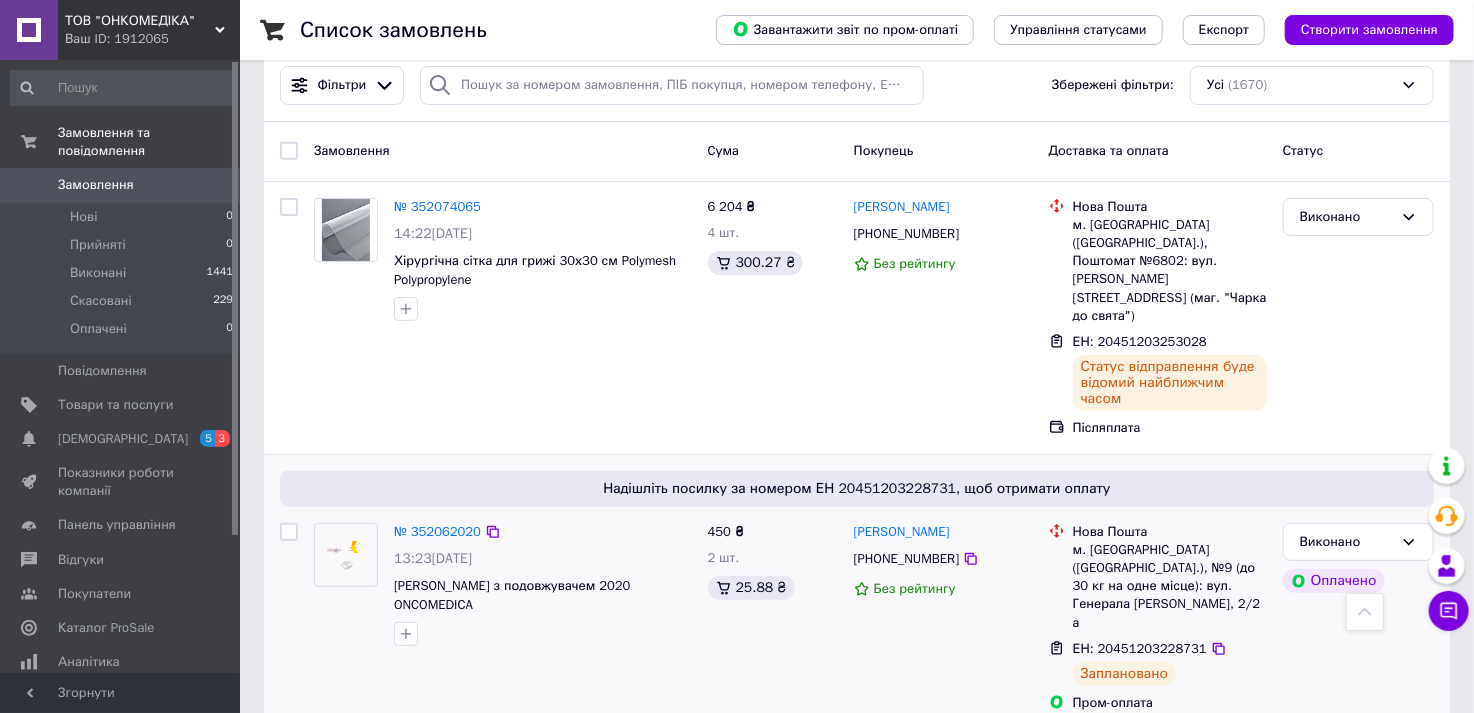 scroll, scrollTop: 0, scrollLeft: 0, axis: both 